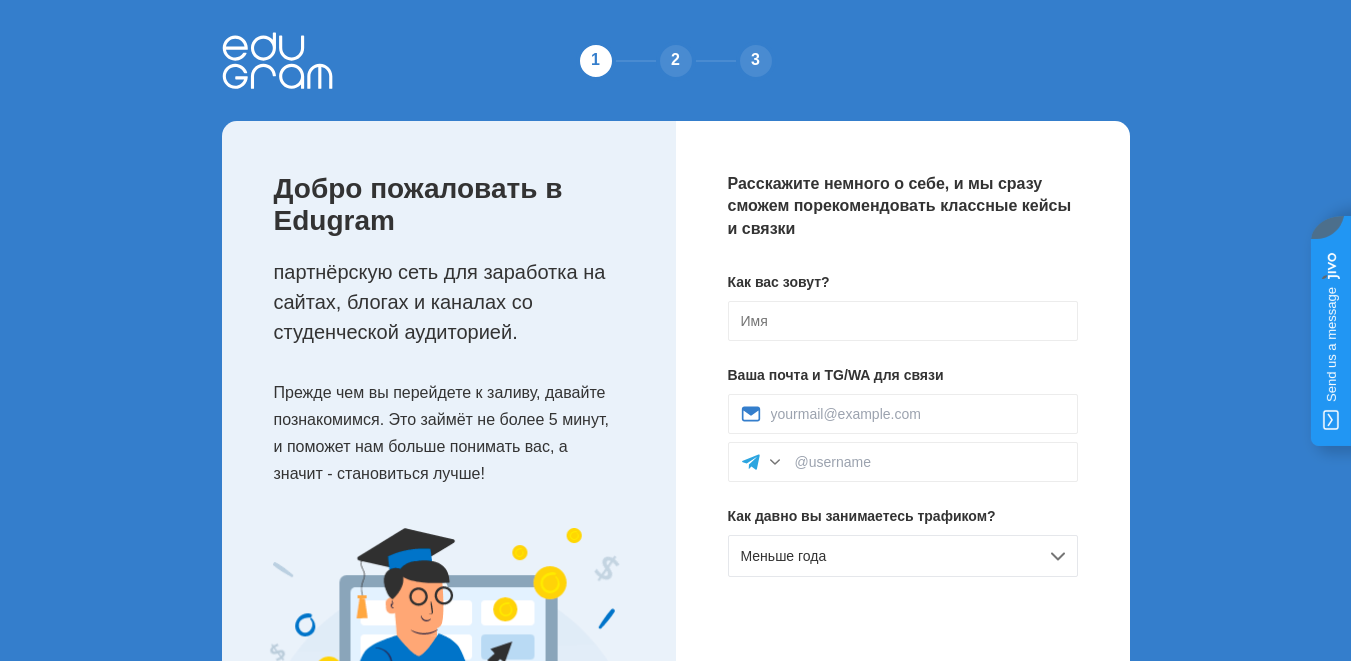scroll, scrollTop: 0, scrollLeft: 0, axis: both 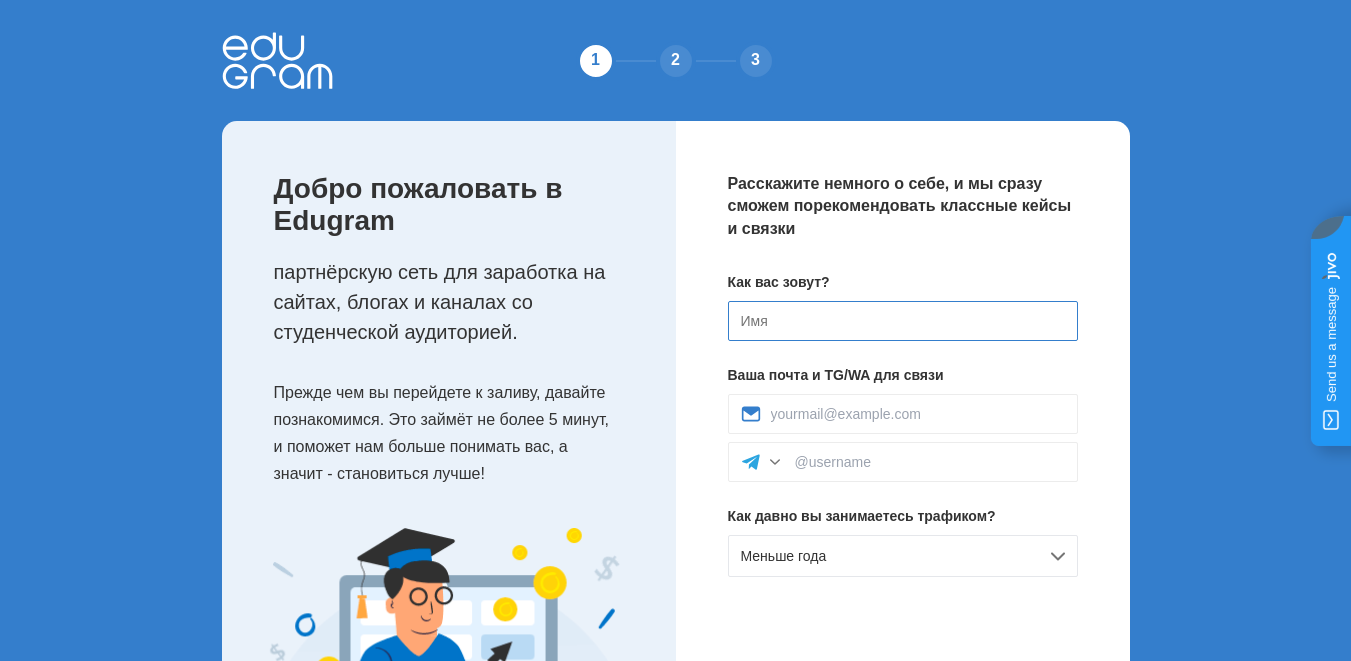 click at bounding box center (903, 321) 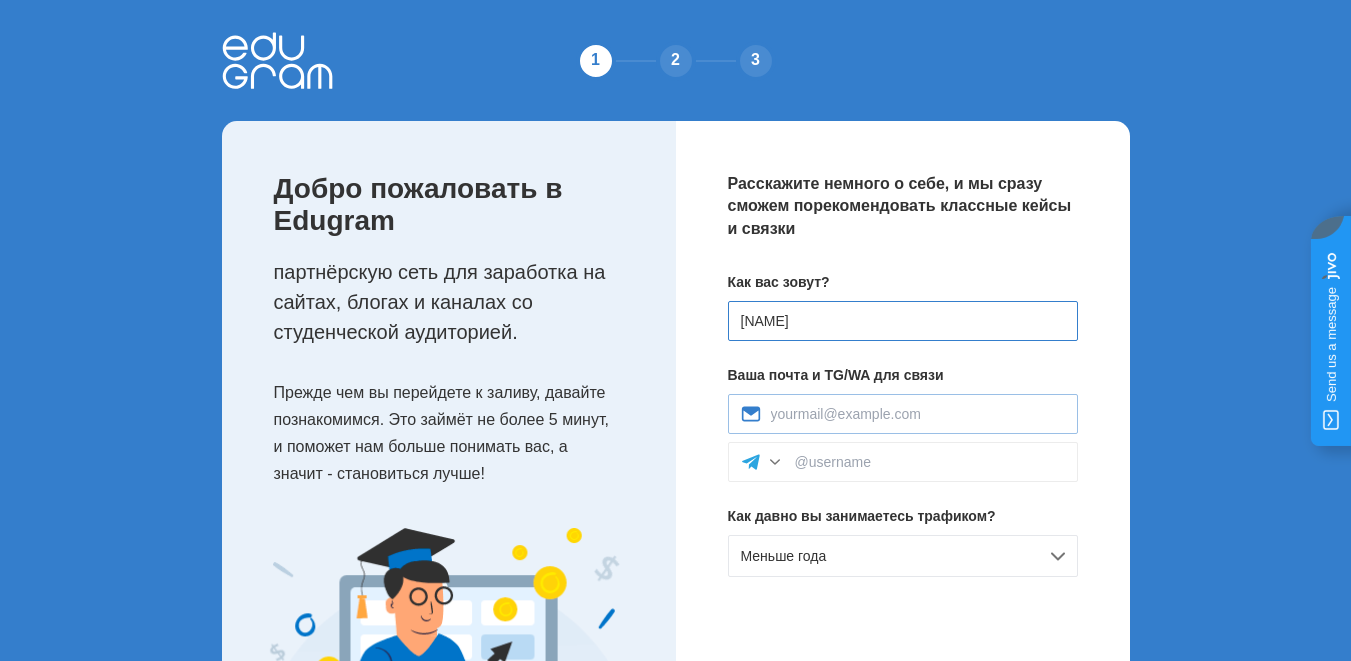type on "[FIRST]" 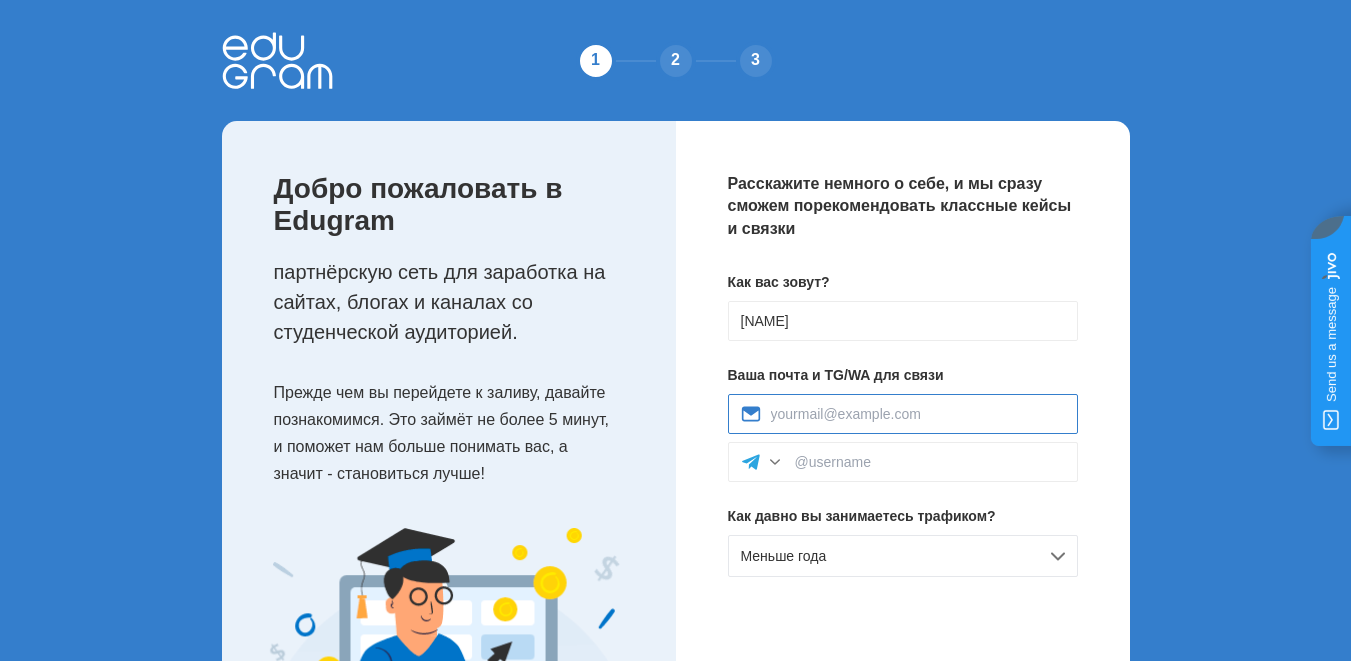 click at bounding box center (918, 414) 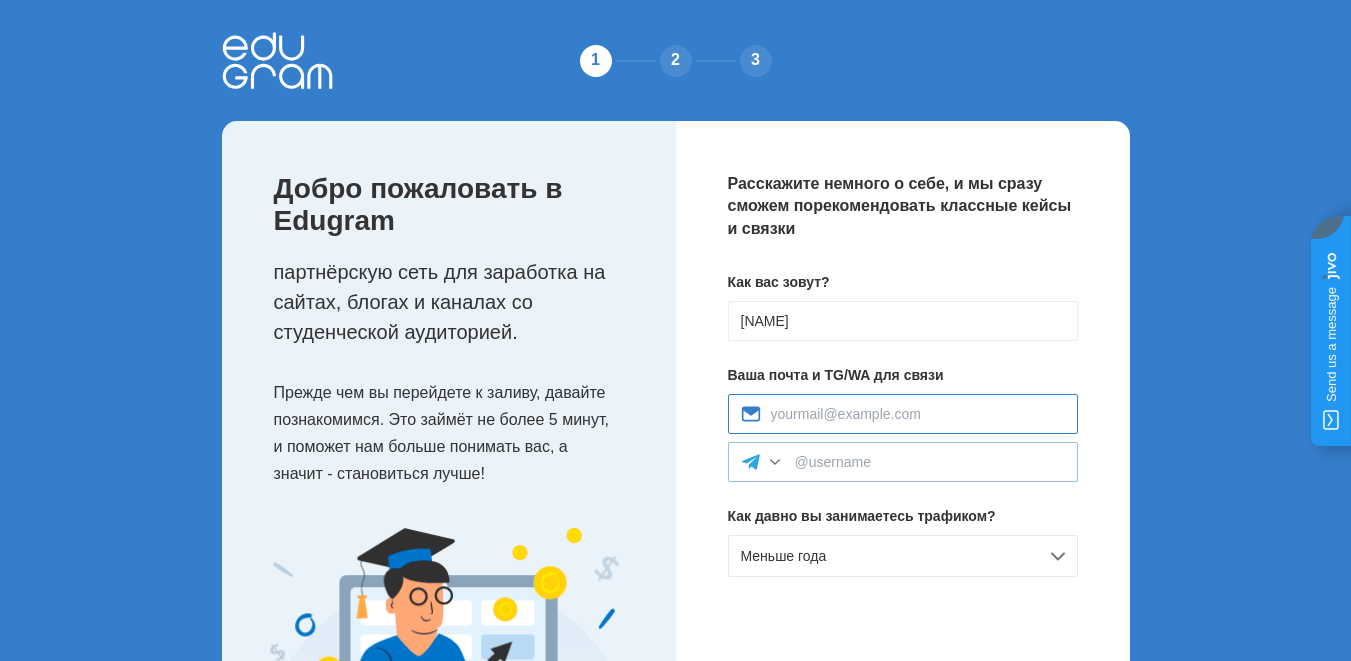 type on "dranatolich@gmail.com" 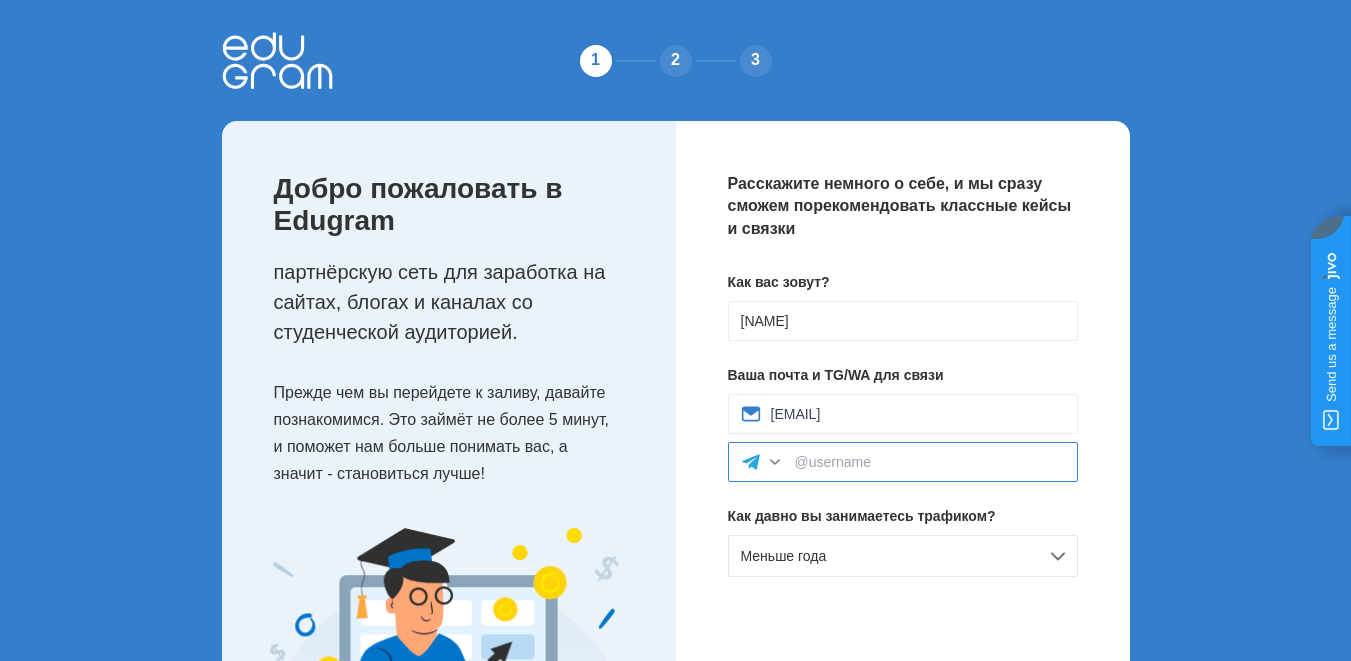 click at bounding box center (930, 462) 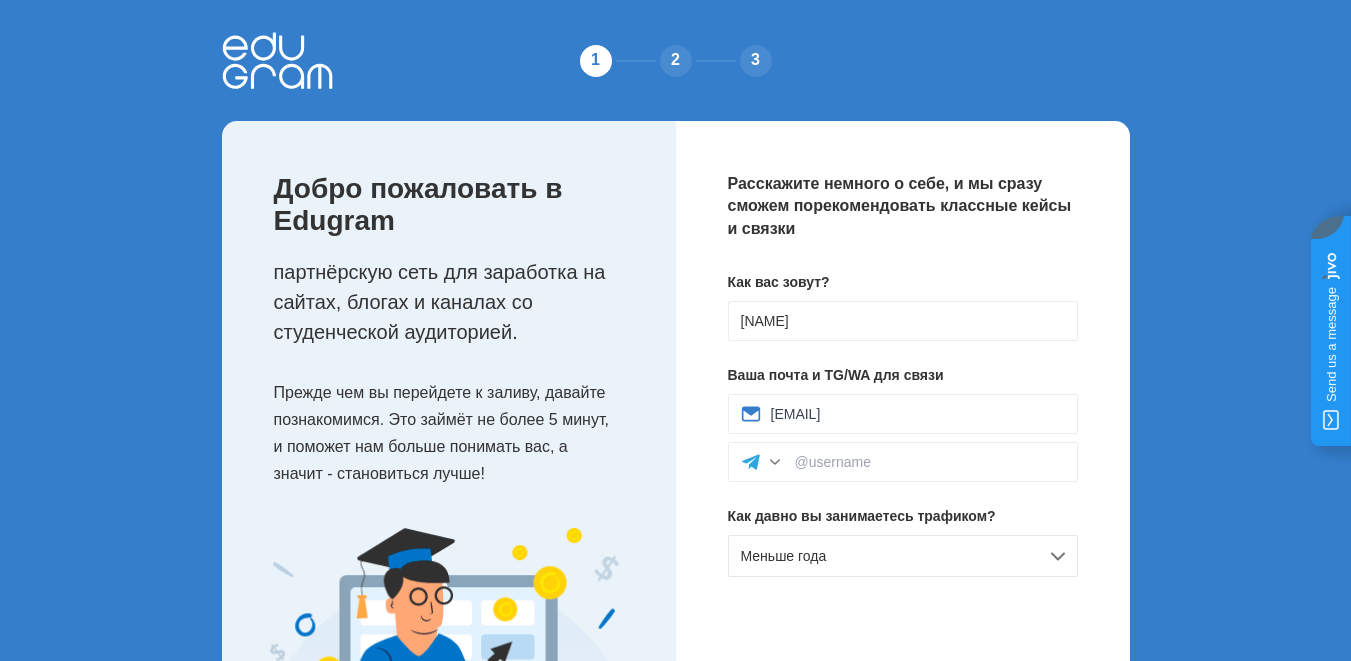 click on "Расскажите немного о себе, и мы сразу сможем порекомендовать классные кейсы и связки Как вас зовут? Андрей Ваша почта и TG/WA для связи dranatolich@gmail.com Как давно вы занимаетесь трафиком? Меньше года Далее" at bounding box center [903, 454] 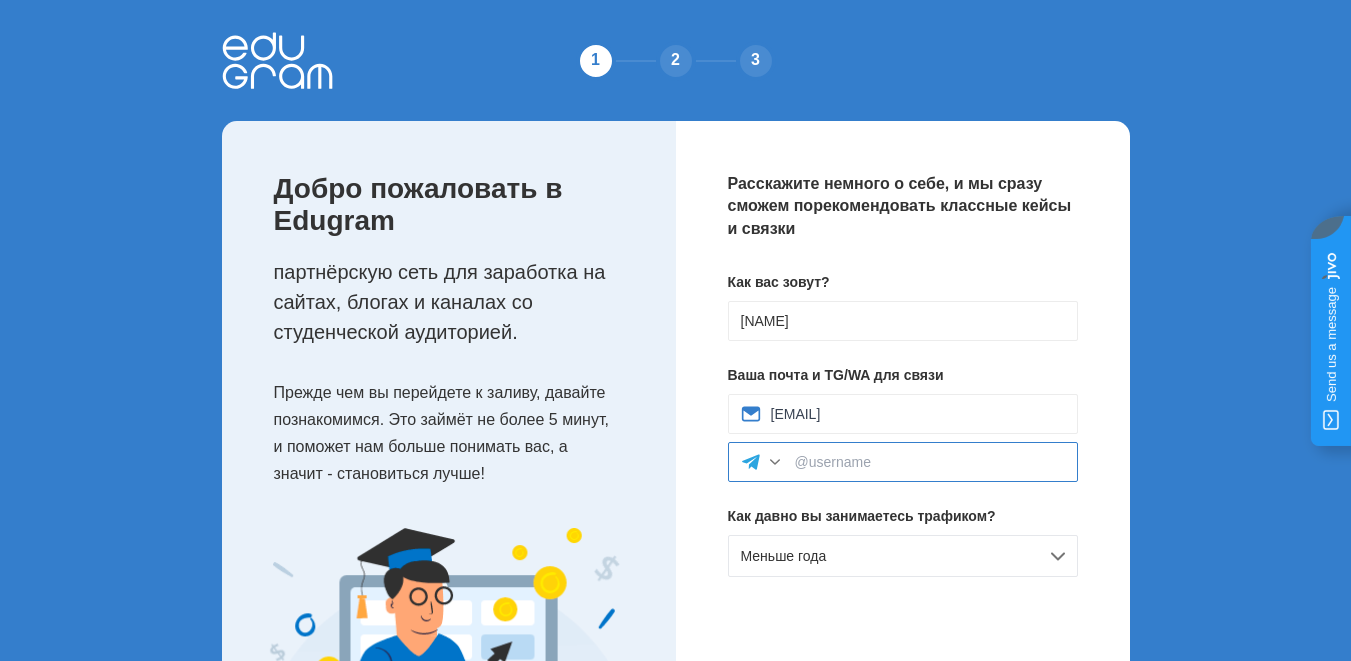 click at bounding box center [930, 462] 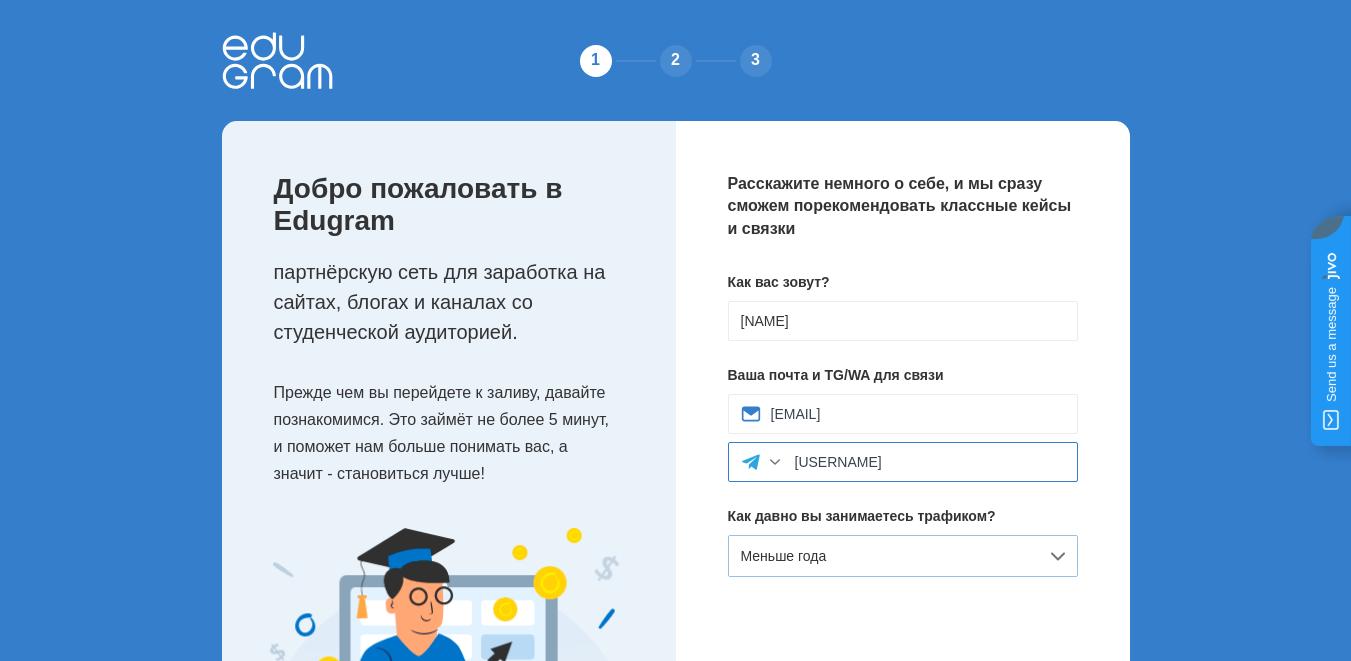 type on "@TixonMaster" 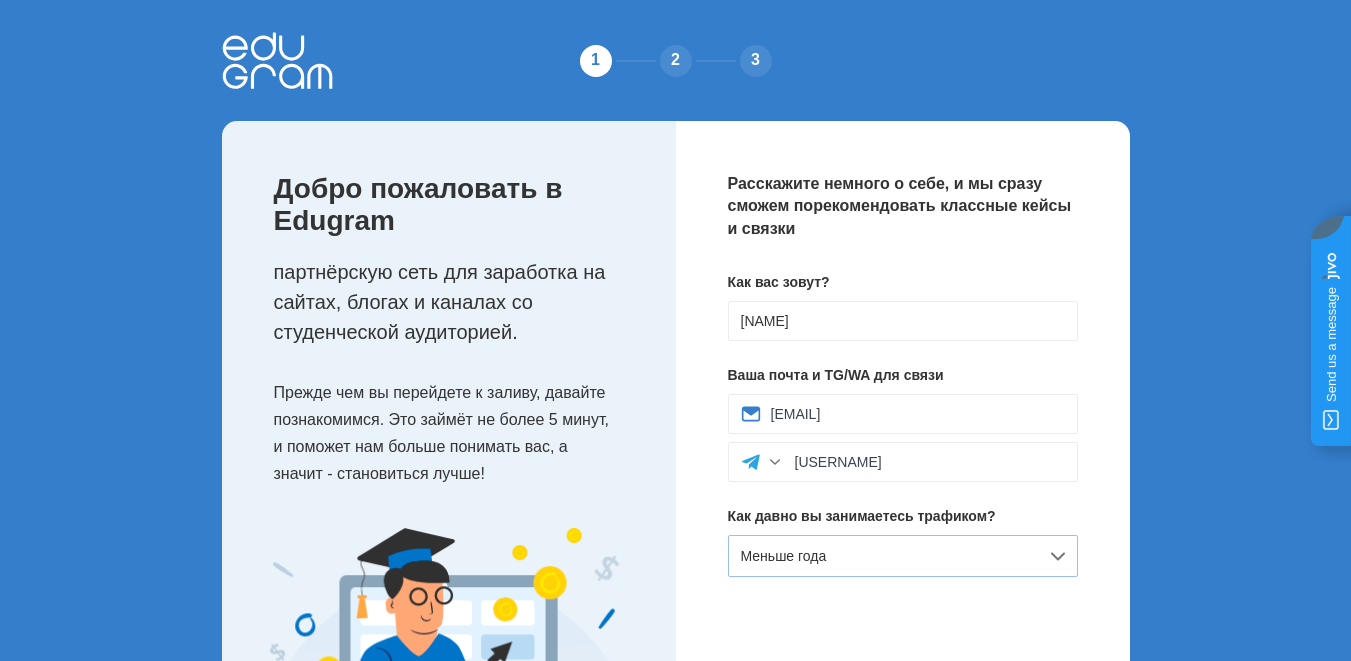 click on "Меньше года" at bounding box center (903, 556) 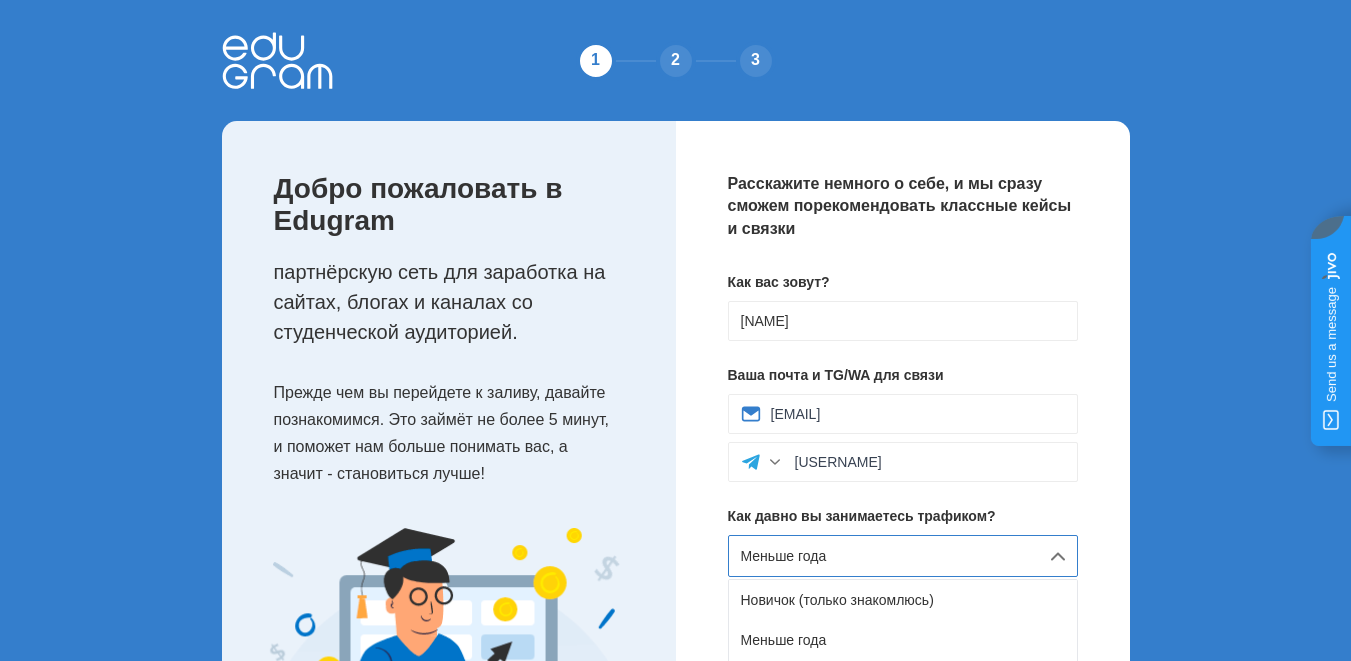 click on "Меньше года" at bounding box center (903, 556) 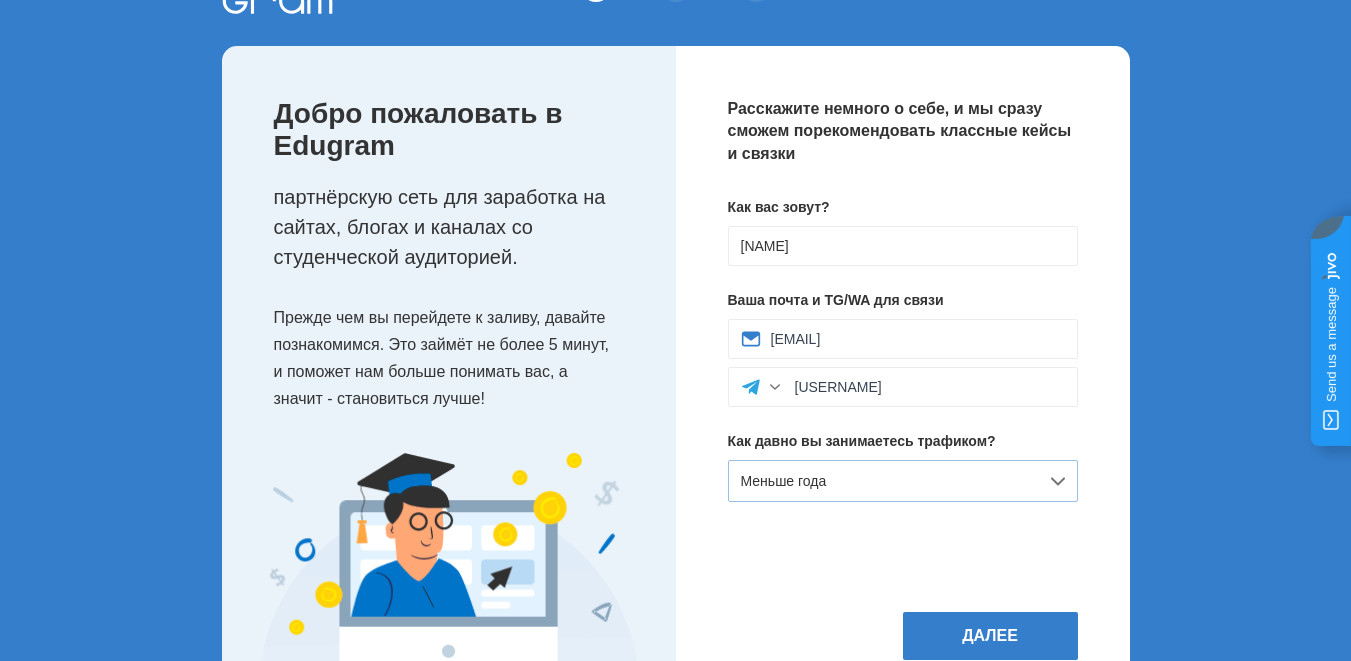scroll, scrollTop: 158, scrollLeft: 0, axis: vertical 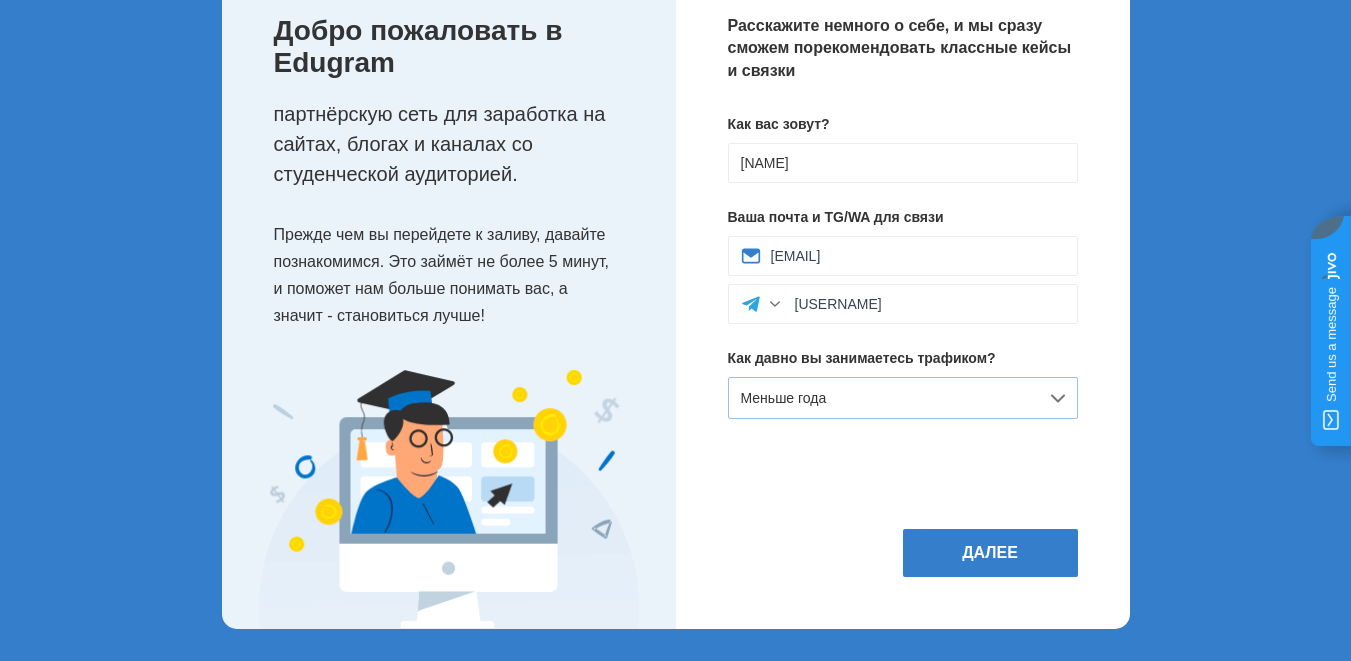 click on "Меньше года" at bounding box center [903, 398] 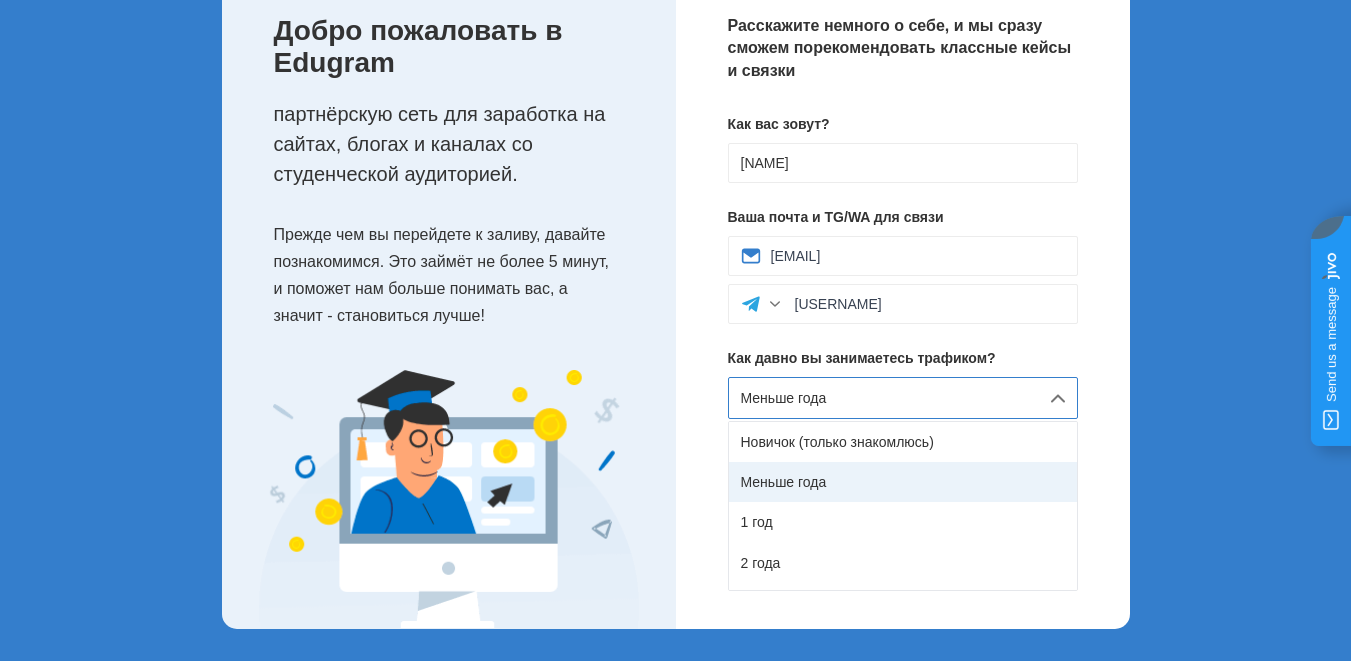 click on "Меньше года" at bounding box center [903, 482] 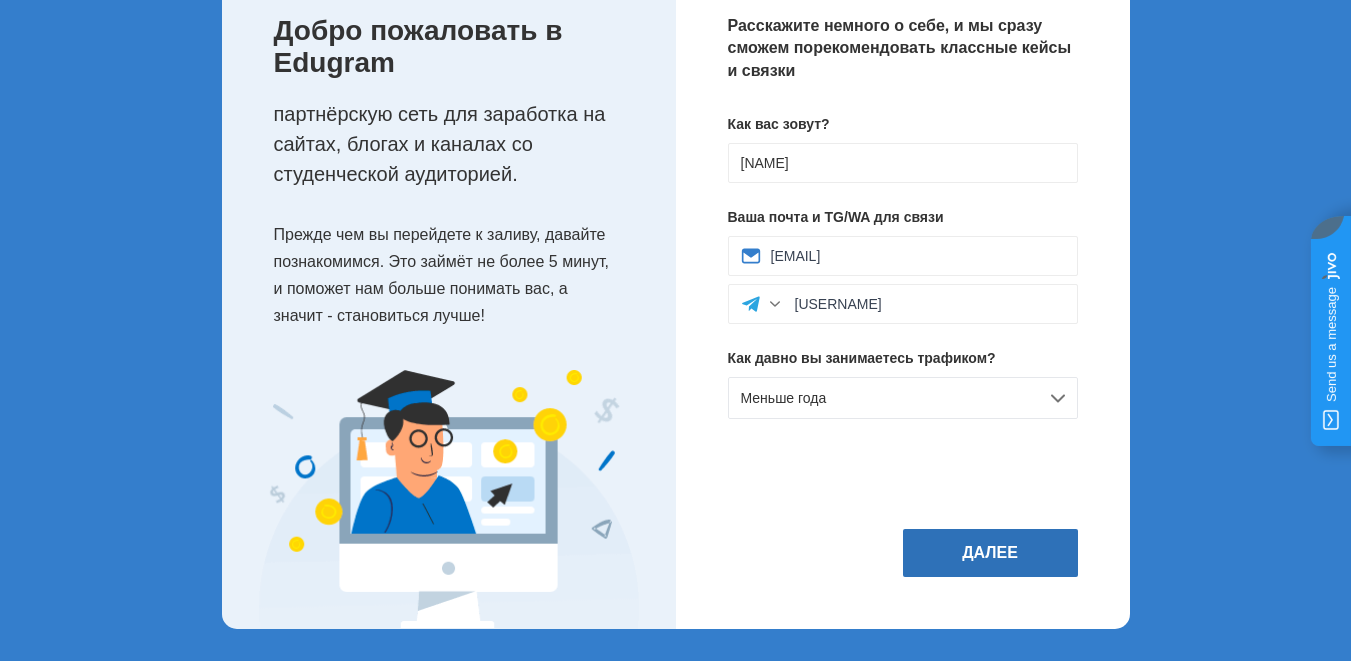 click on "Далее" at bounding box center [990, 553] 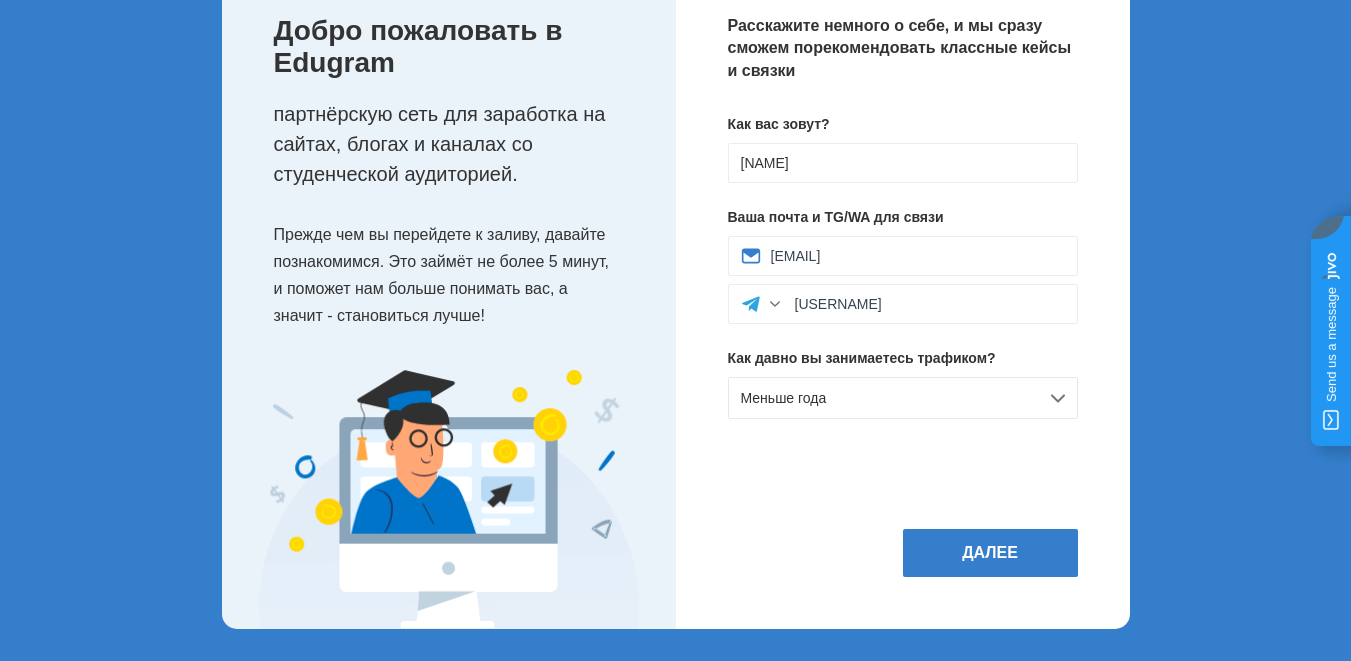 scroll, scrollTop: 0, scrollLeft: 0, axis: both 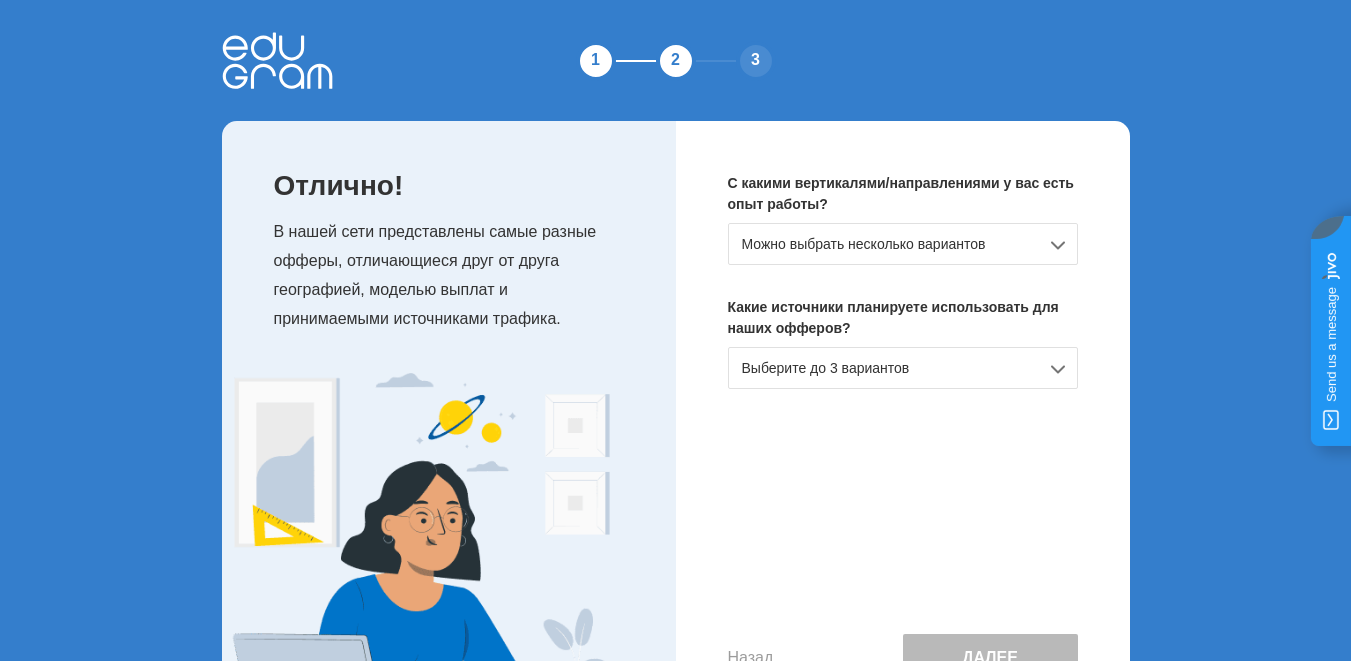 click on "Можно выбрать несколько вариантов" at bounding box center [903, 244] 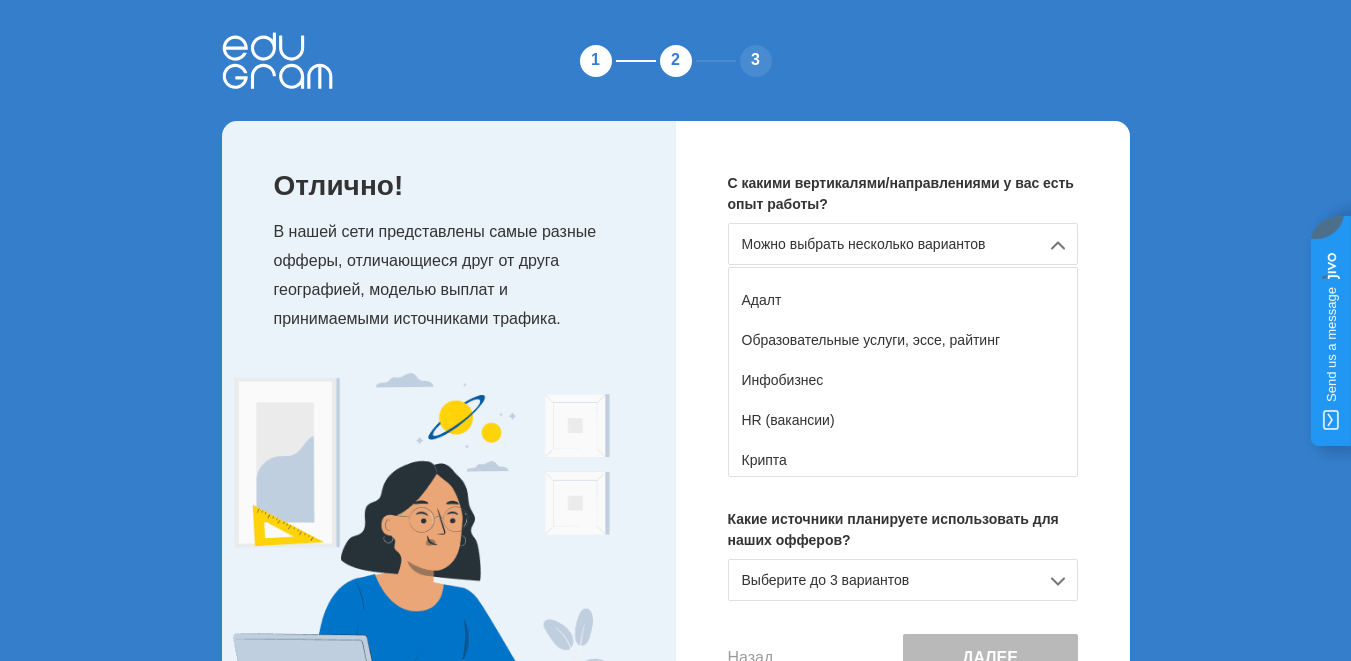 scroll, scrollTop: 240, scrollLeft: 0, axis: vertical 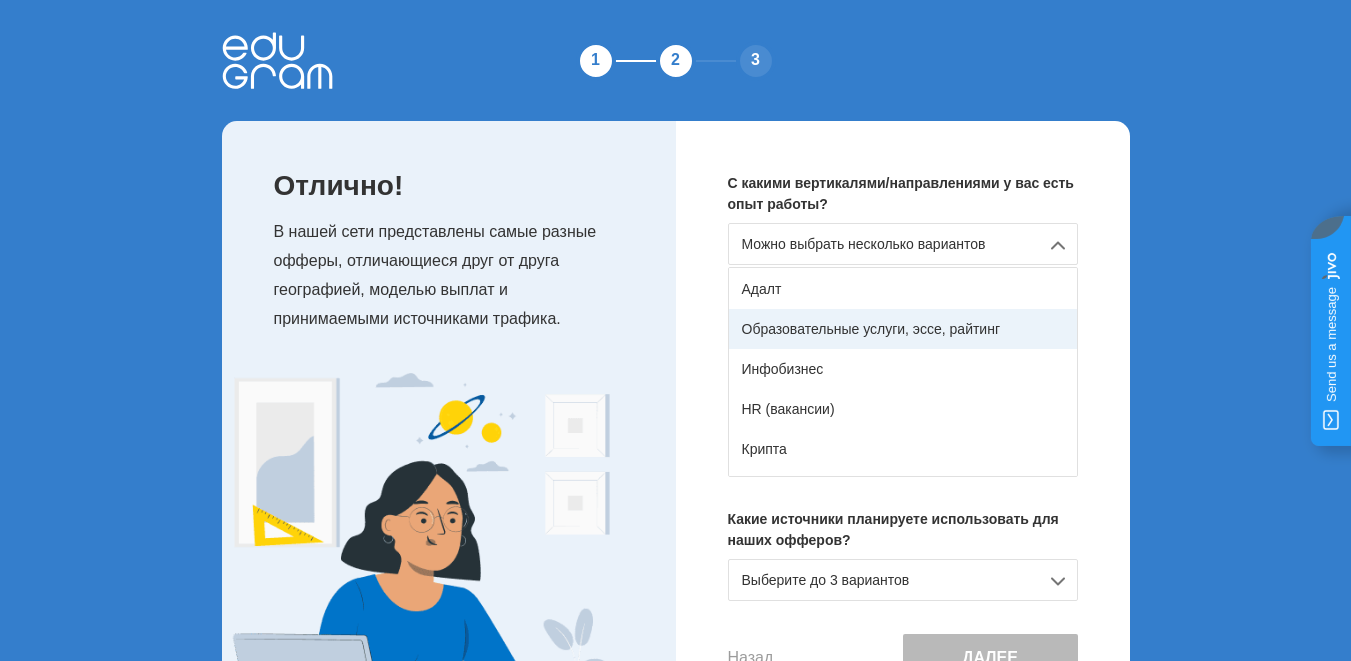 click on "Образовательные услуги, эссе, райтинг" at bounding box center [903, 329] 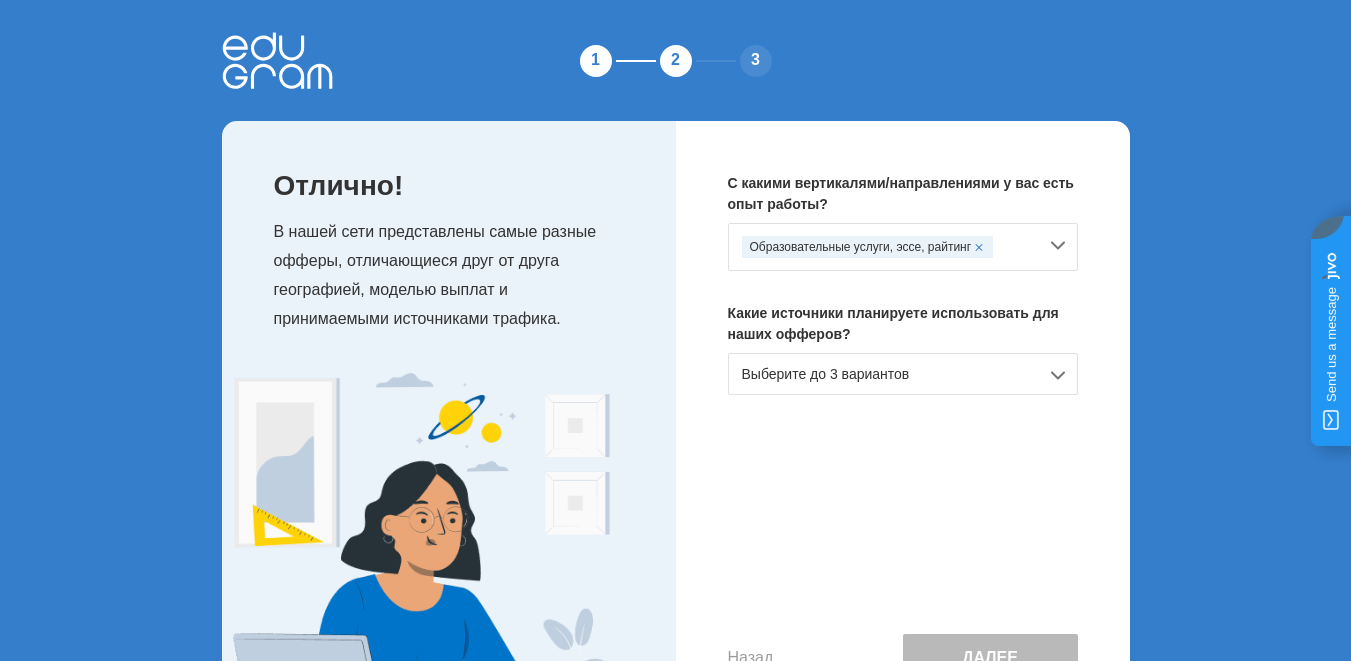 click on "Выберите до 3 вариантов" at bounding box center [903, 374] 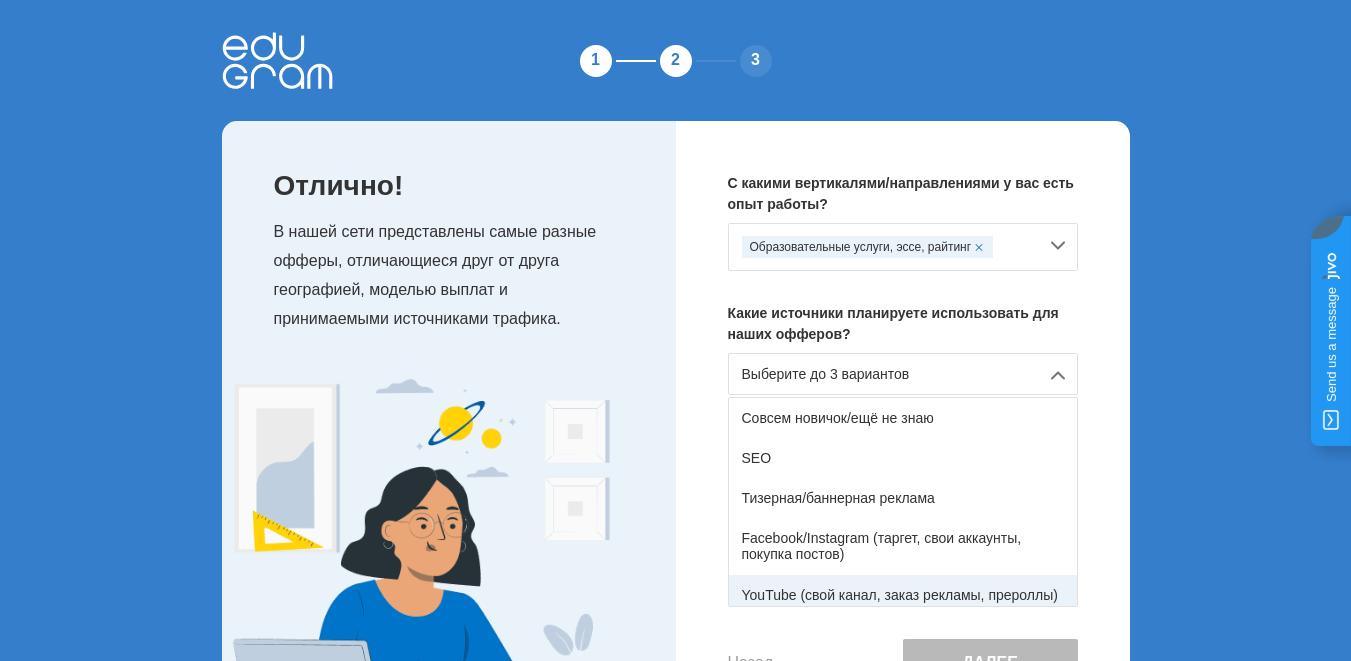 click on "YouTube (свой канал, заказ рекламы, прероллы)" at bounding box center (903, 595) 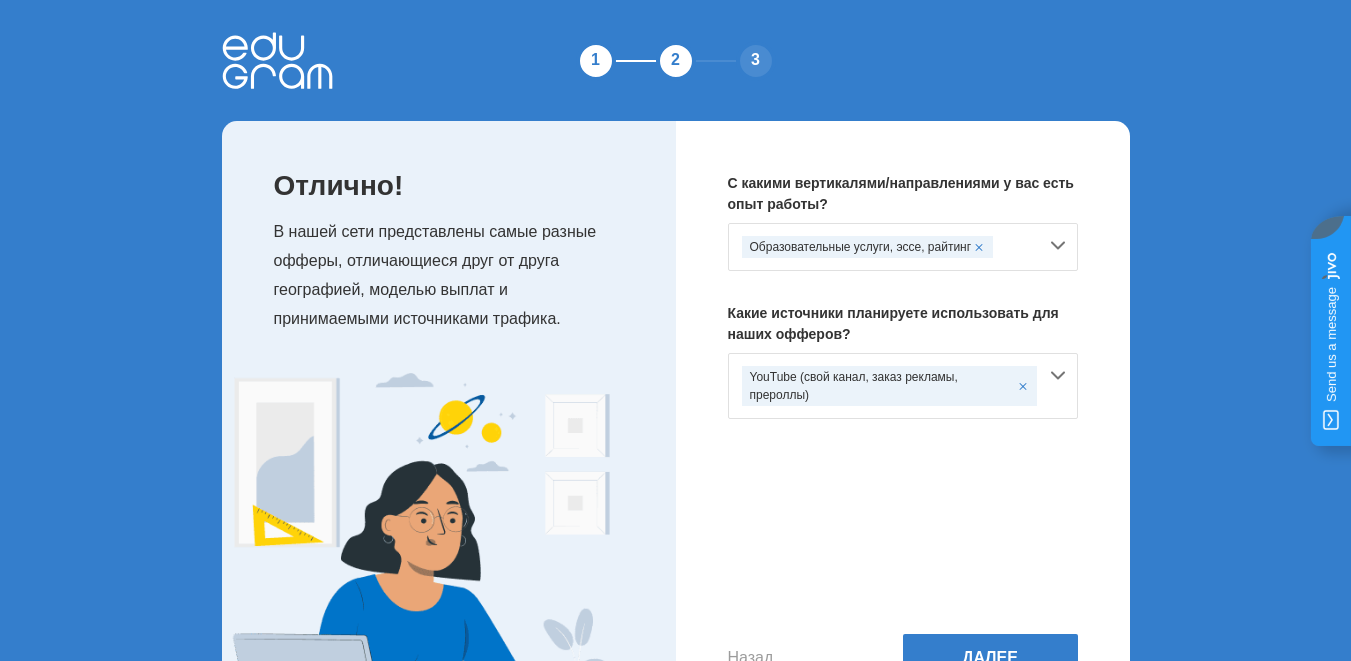 scroll, scrollTop: 105, scrollLeft: 0, axis: vertical 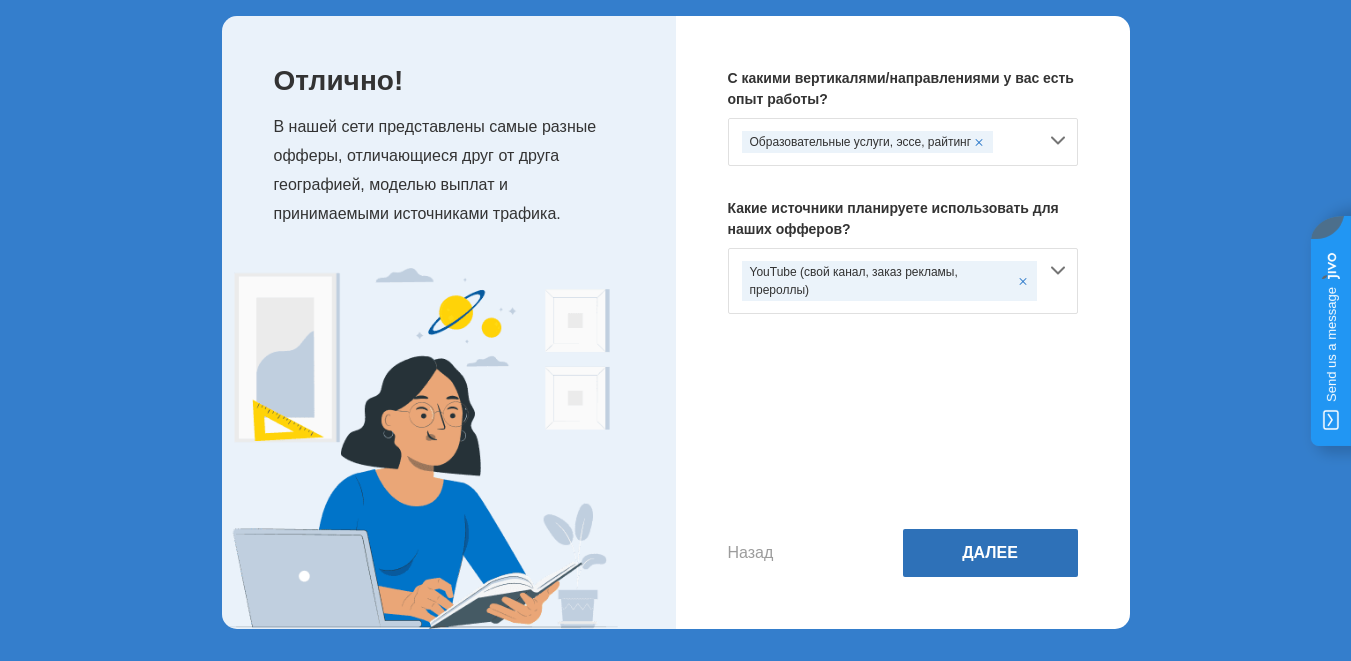 click on "Далее" at bounding box center [990, 553] 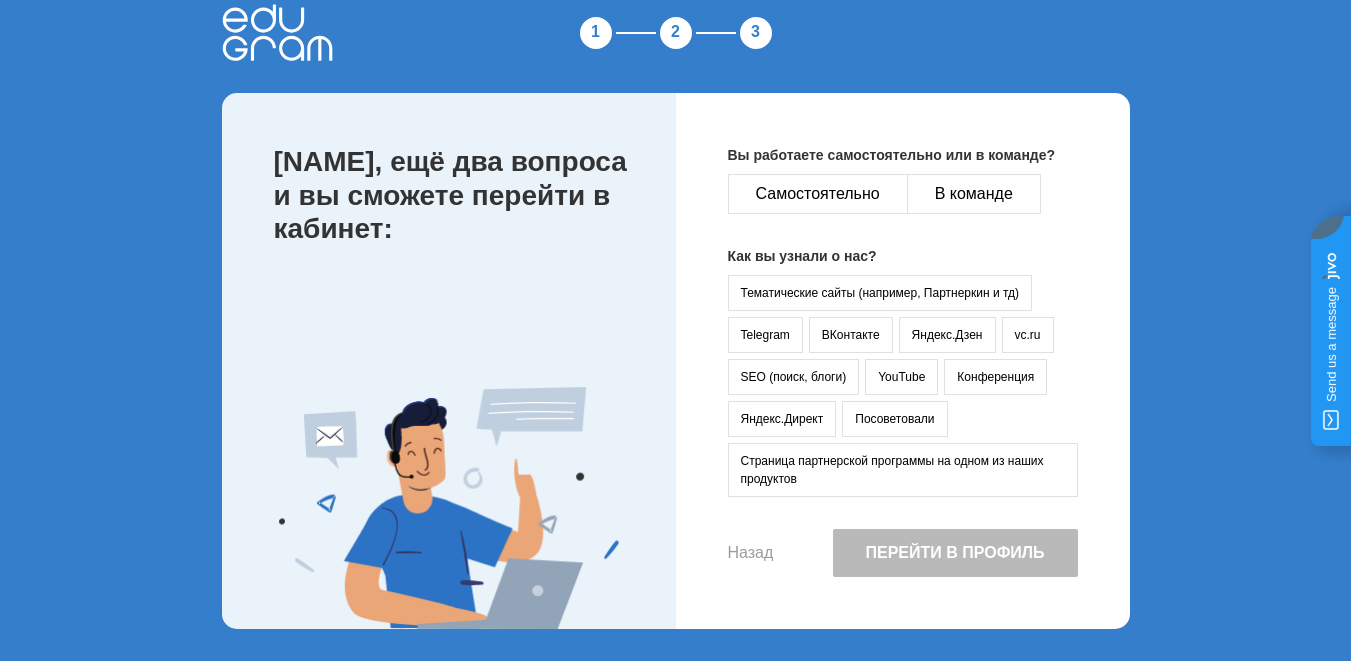 scroll, scrollTop: 28, scrollLeft: 0, axis: vertical 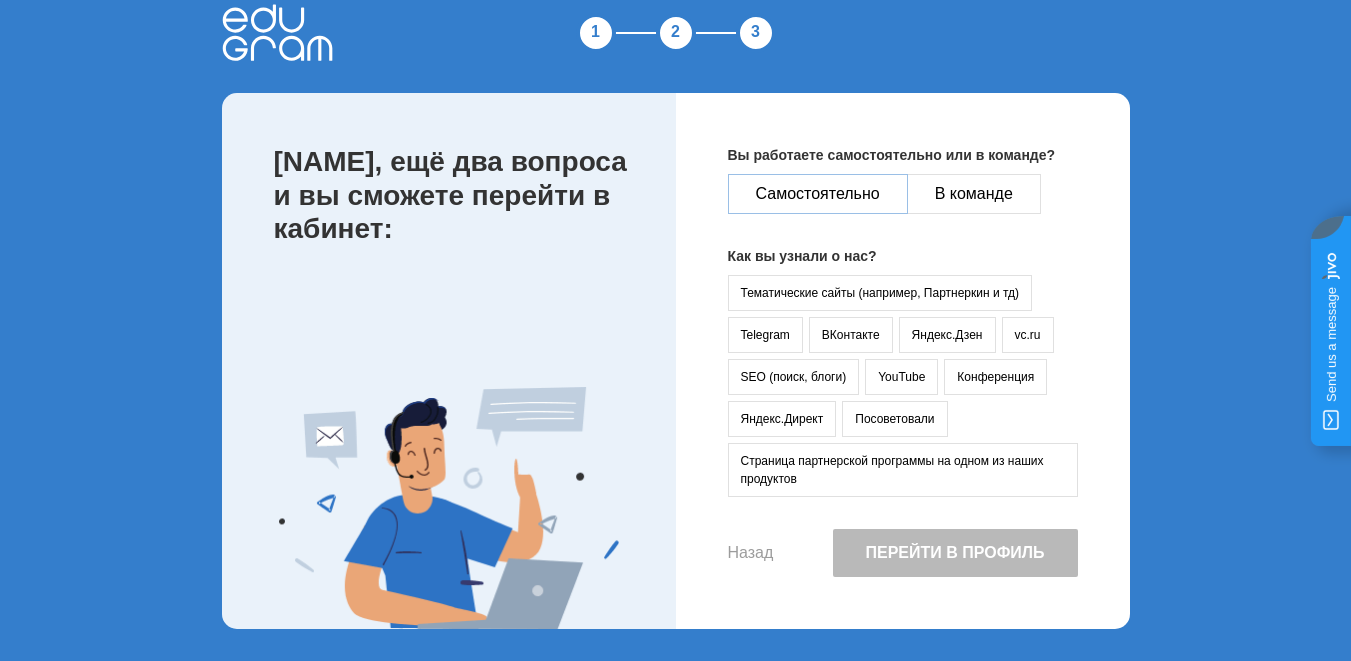 click on "Самостоятельно" at bounding box center [818, 194] 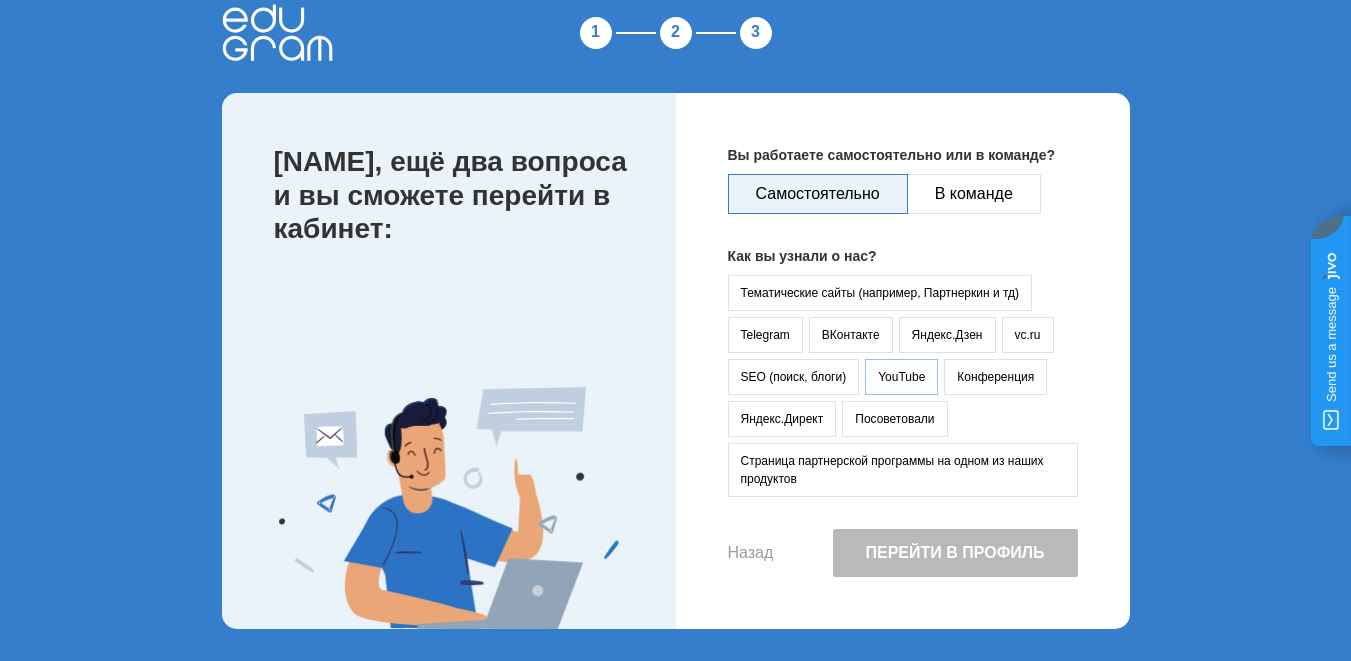 click on "YouTube" at bounding box center (901, 377) 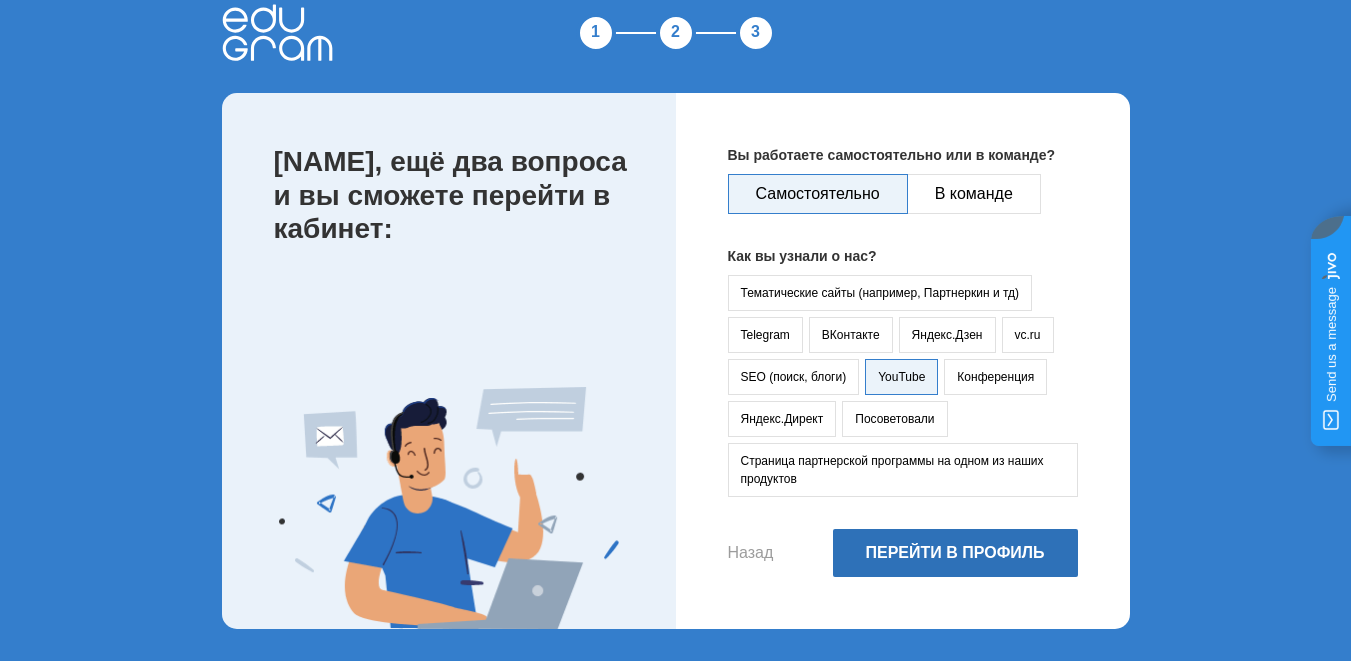 drag, startPoint x: 938, startPoint y: 555, endPoint x: 938, endPoint y: 540, distance: 15 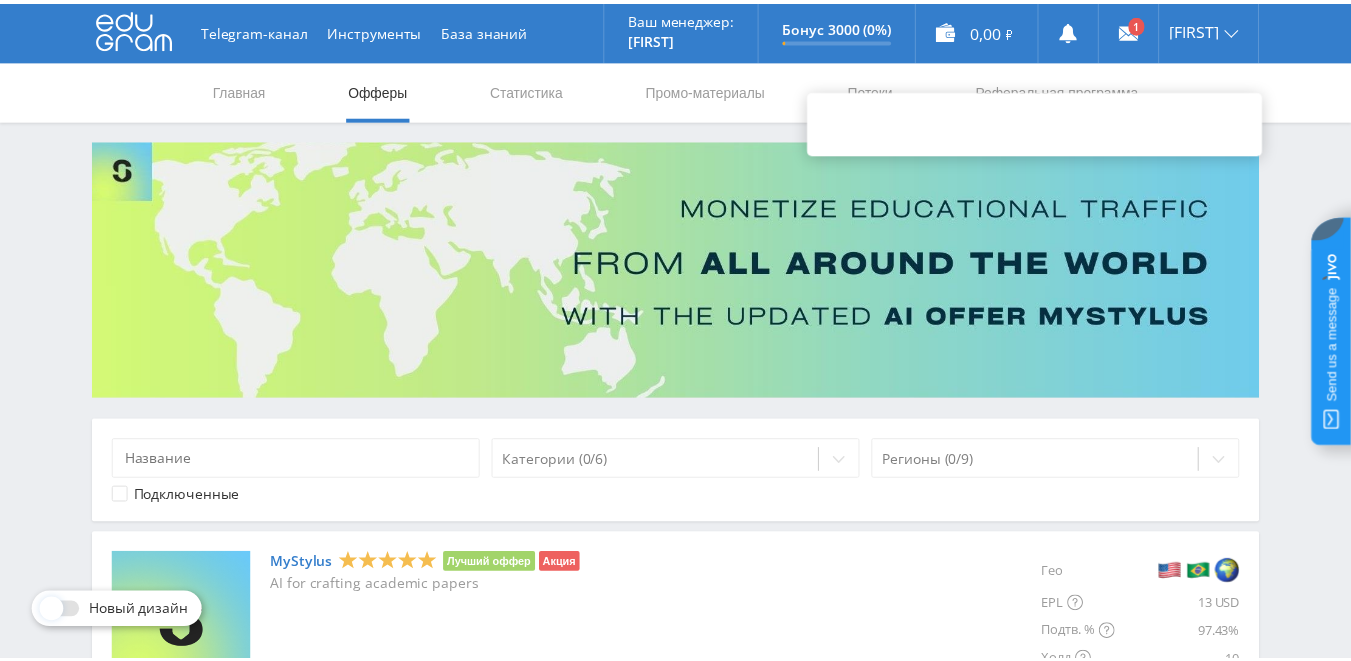 scroll, scrollTop: 0, scrollLeft: 0, axis: both 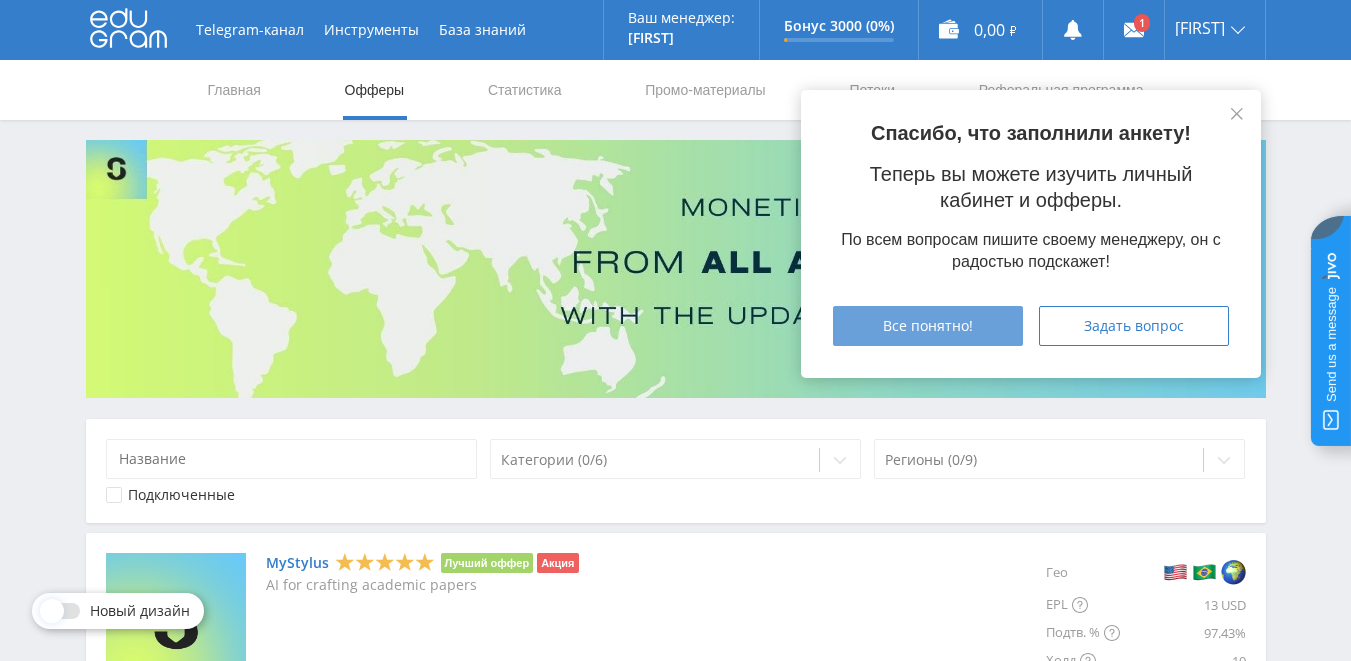 click on "Все понятно!" at bounding box center (928, 326) 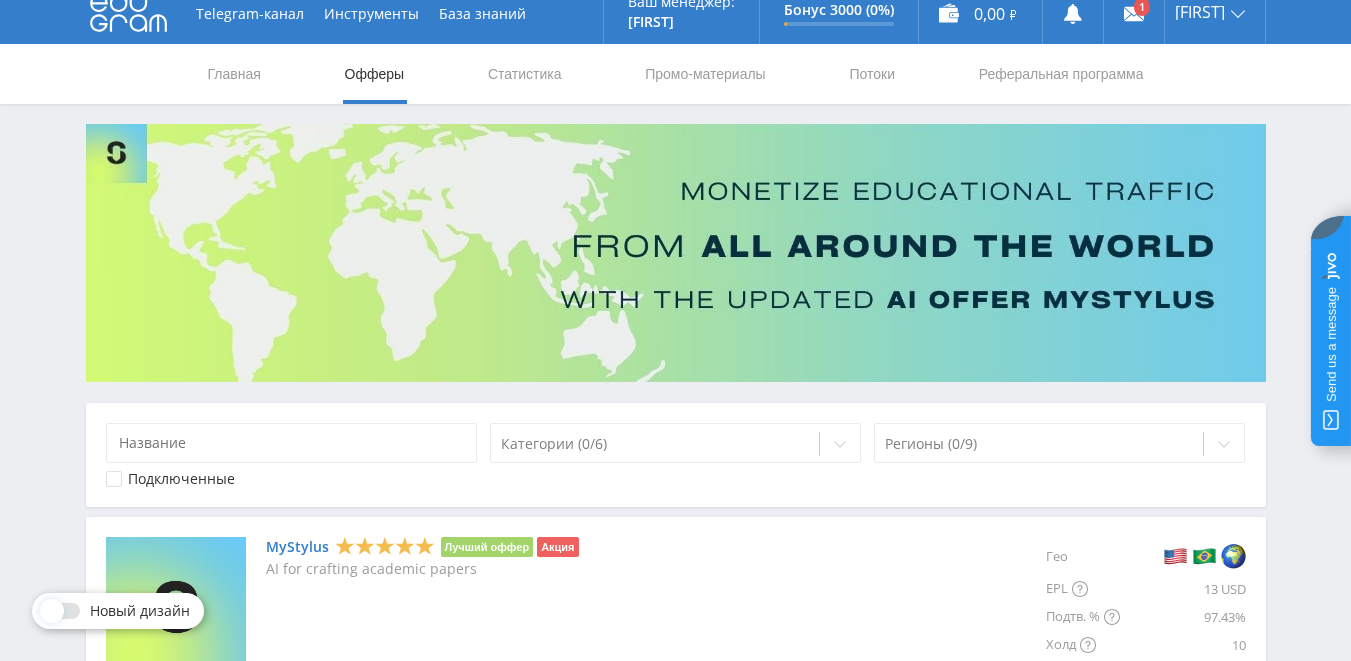 scroll, scrollTop: 0, scrollLeft: 0, axis: both 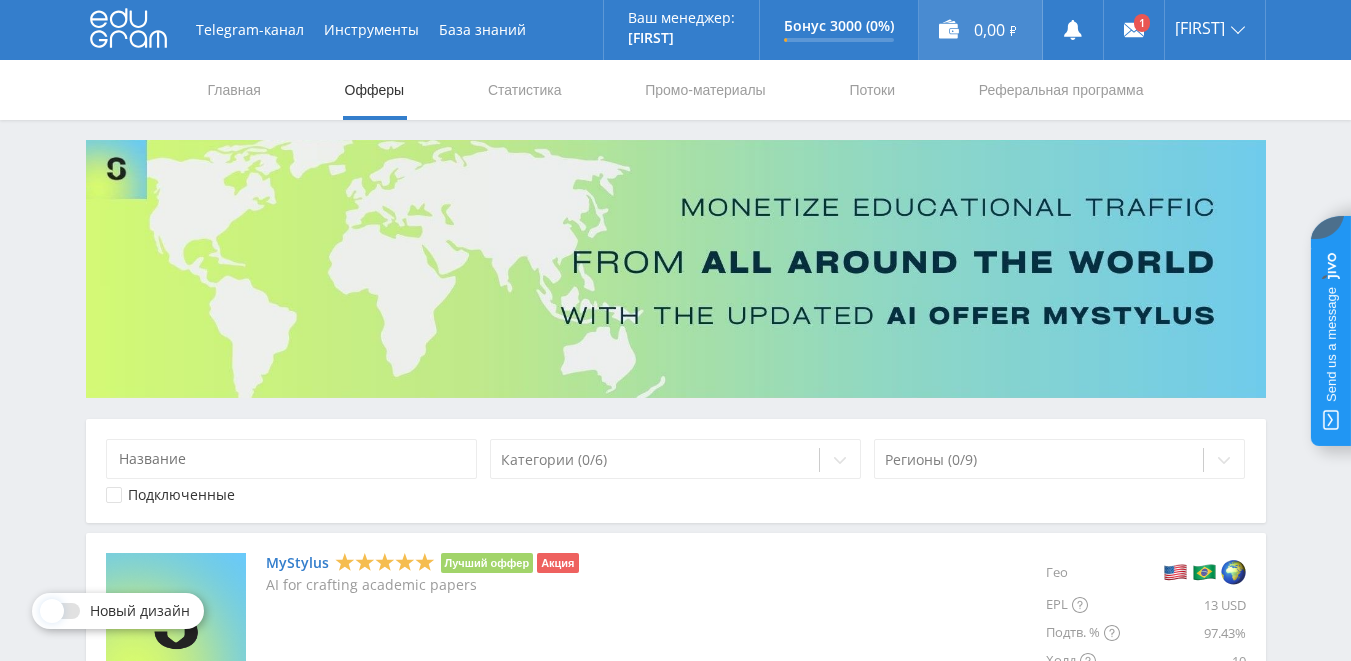 click on "0,00 ₽" at bounding box center [980, 30] 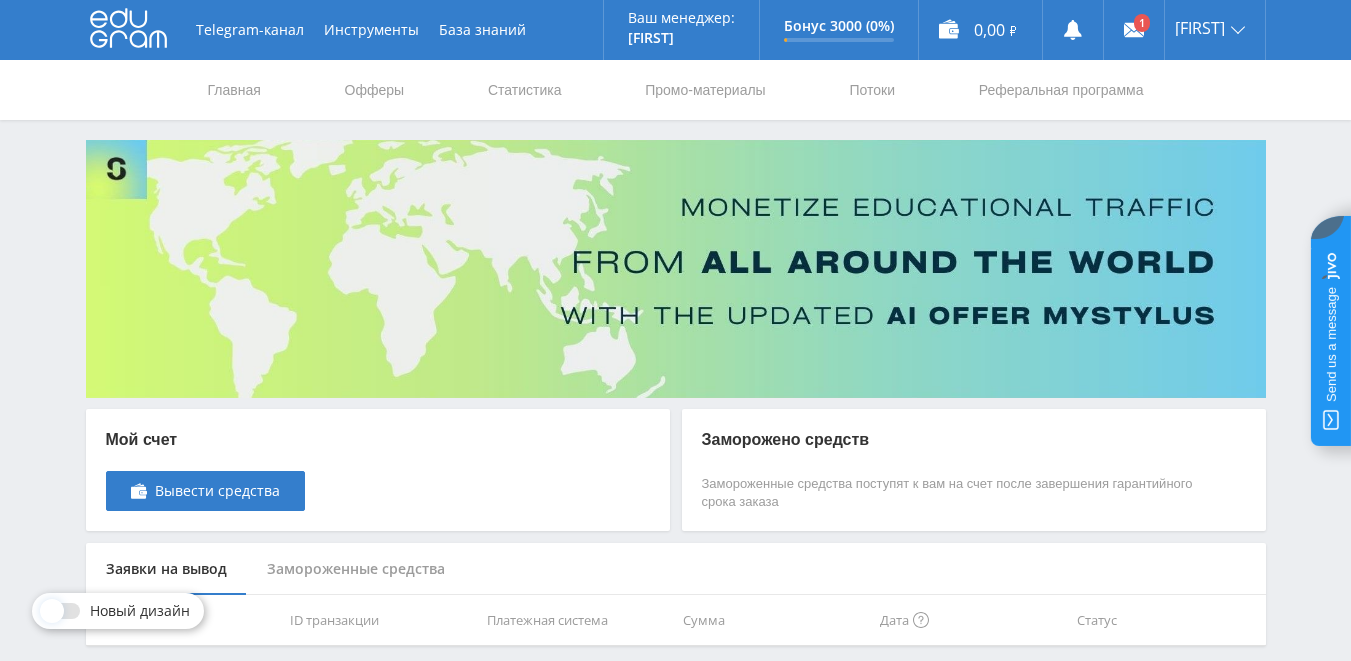 scroll, scrollTop: 85, scrollLeft: 0, axis: vertical 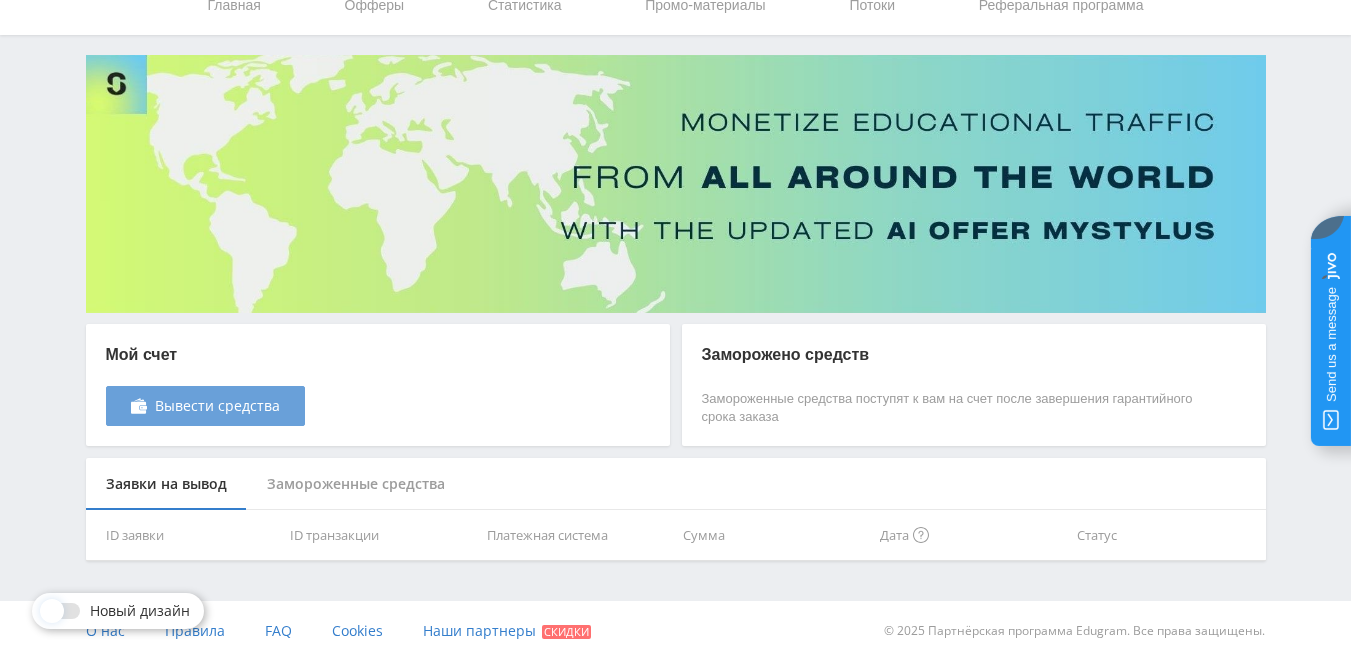 click on "Вывести средства" at bounding box center (217, 406) 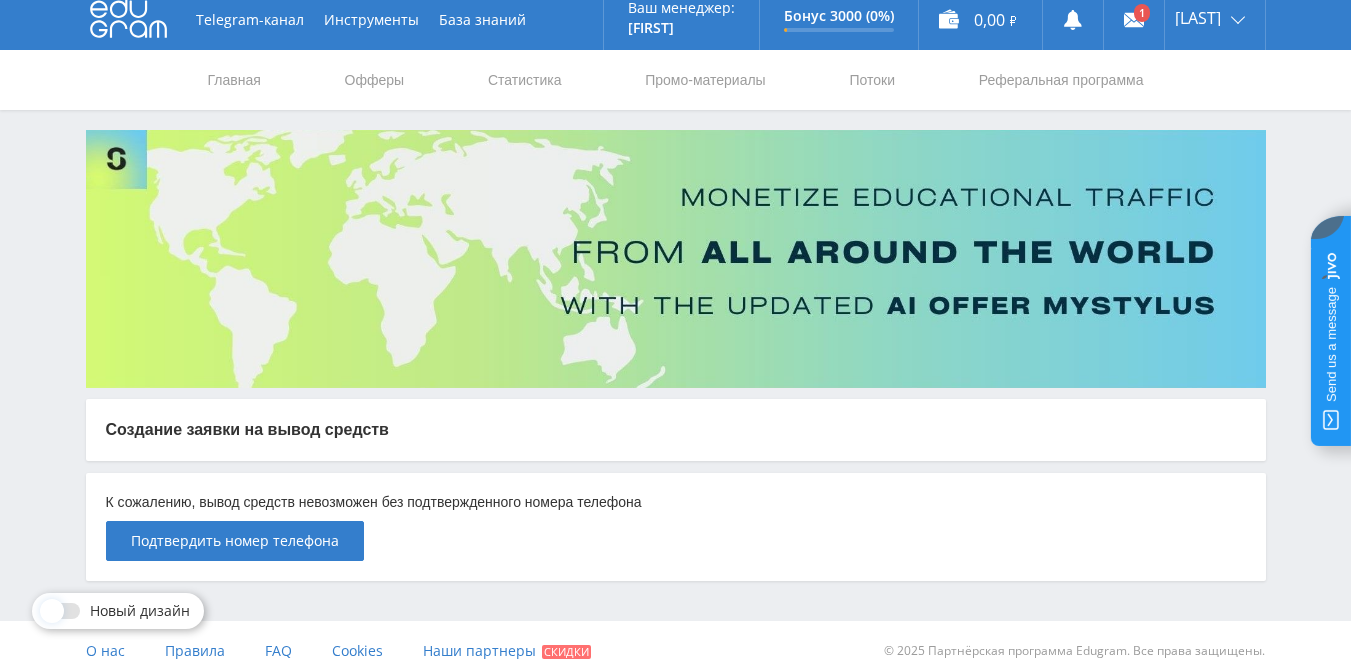 scroll, scrollTop: 0, scrollLeft: 0, axis: both 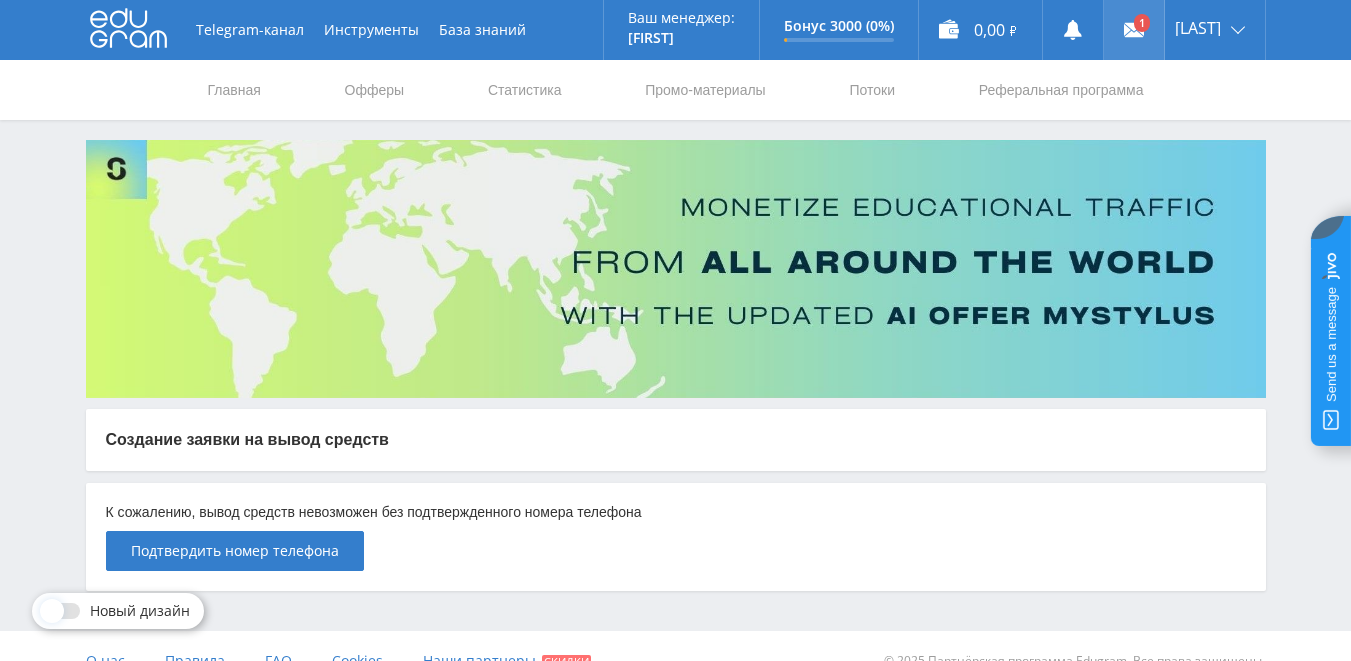 click 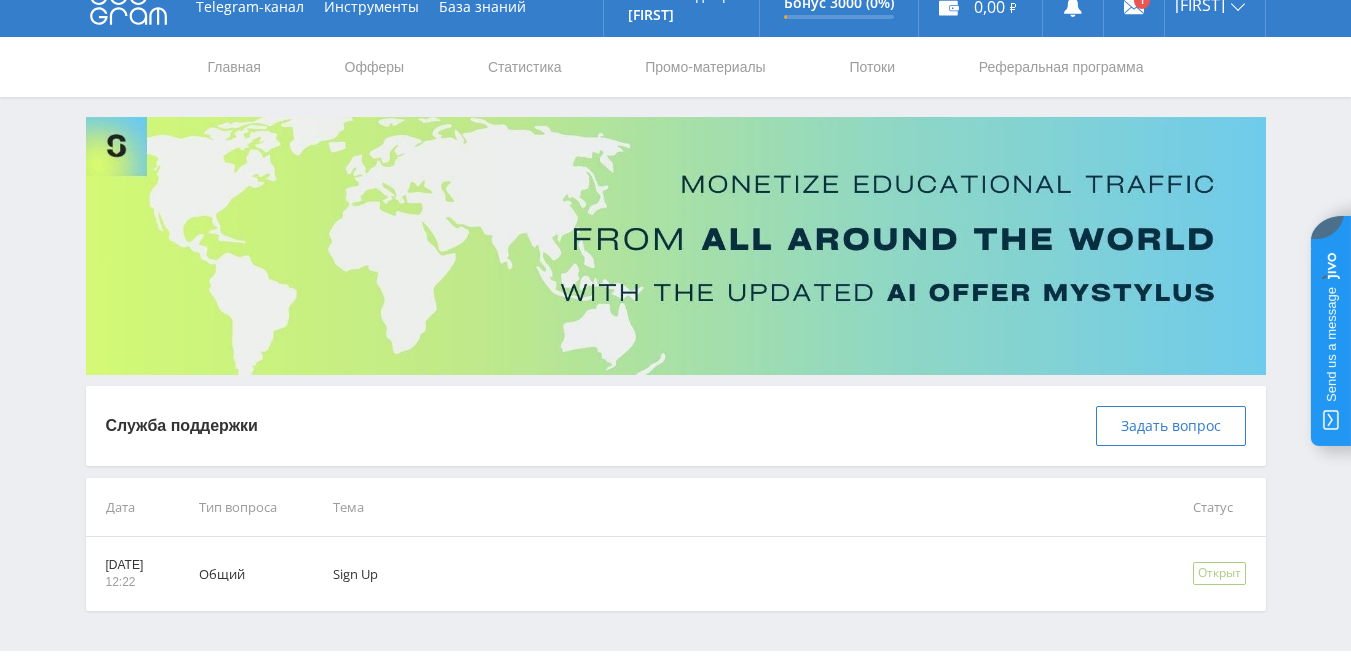 scroll, scrollTop: 0, scrollLeft: 0, axis: both 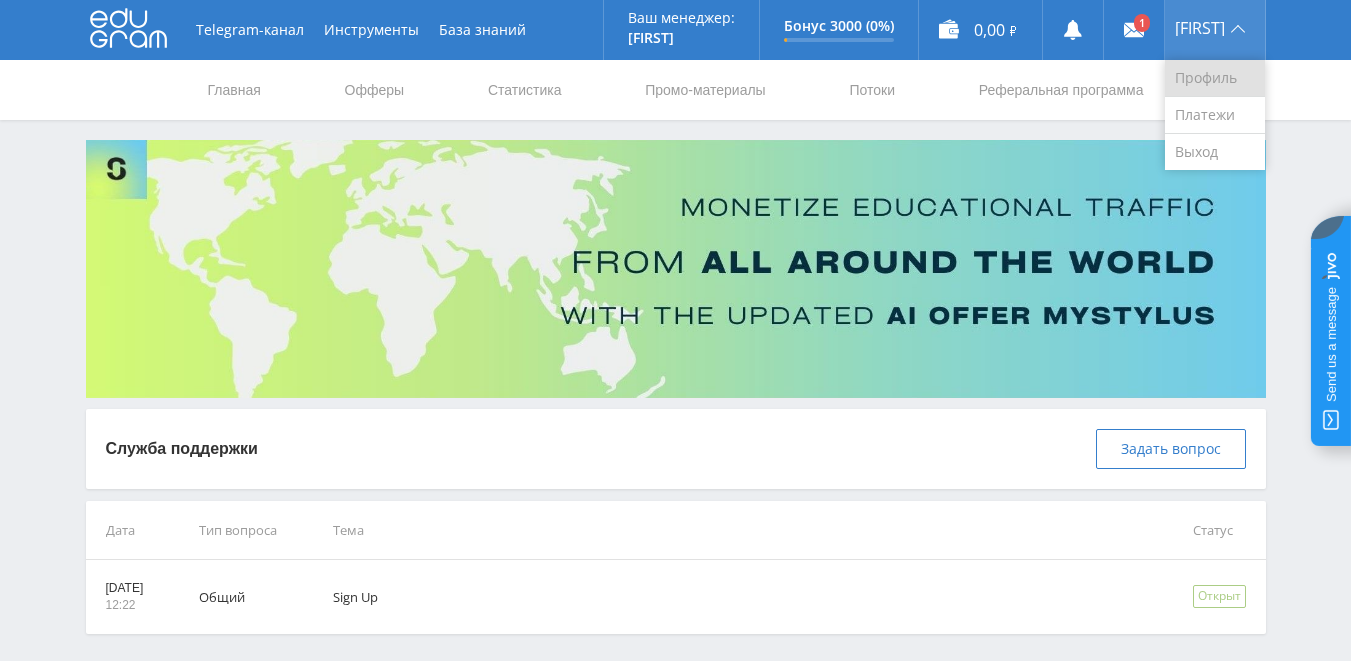 click on "Профиль" at bounding box center (1215, 78) 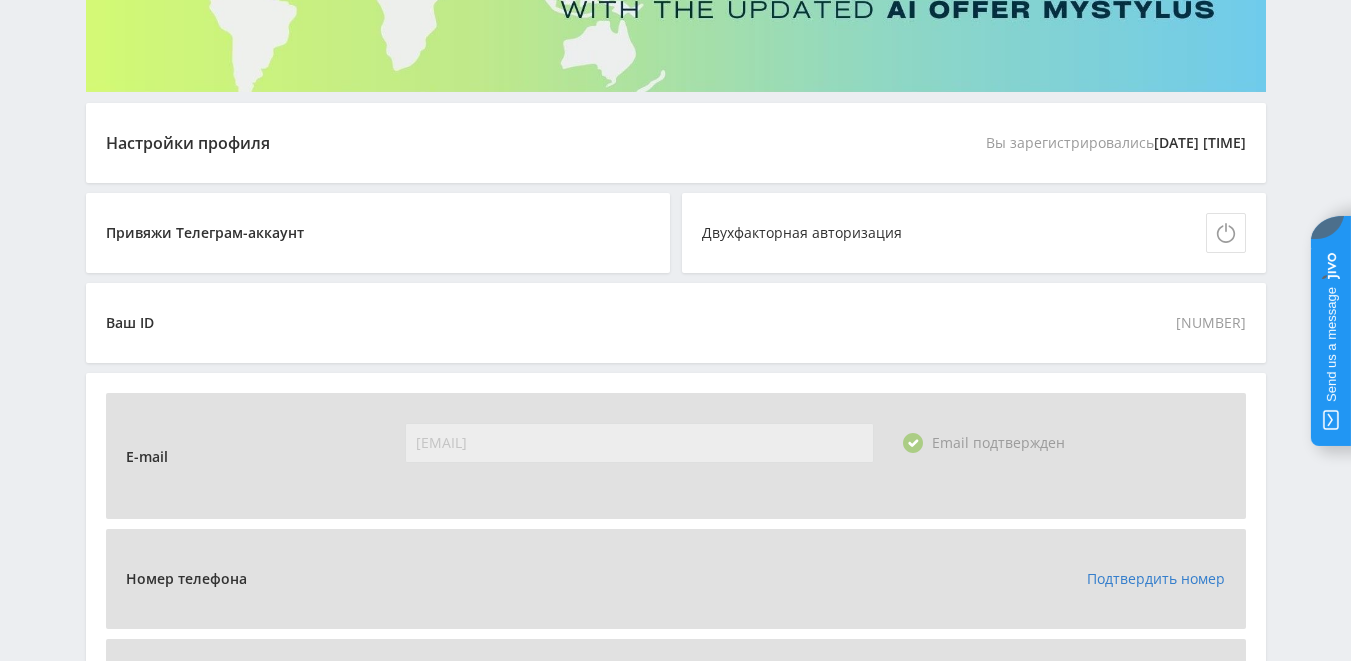 scroll, scrollTop: 294, scrollLeft: 0, axis: vertical 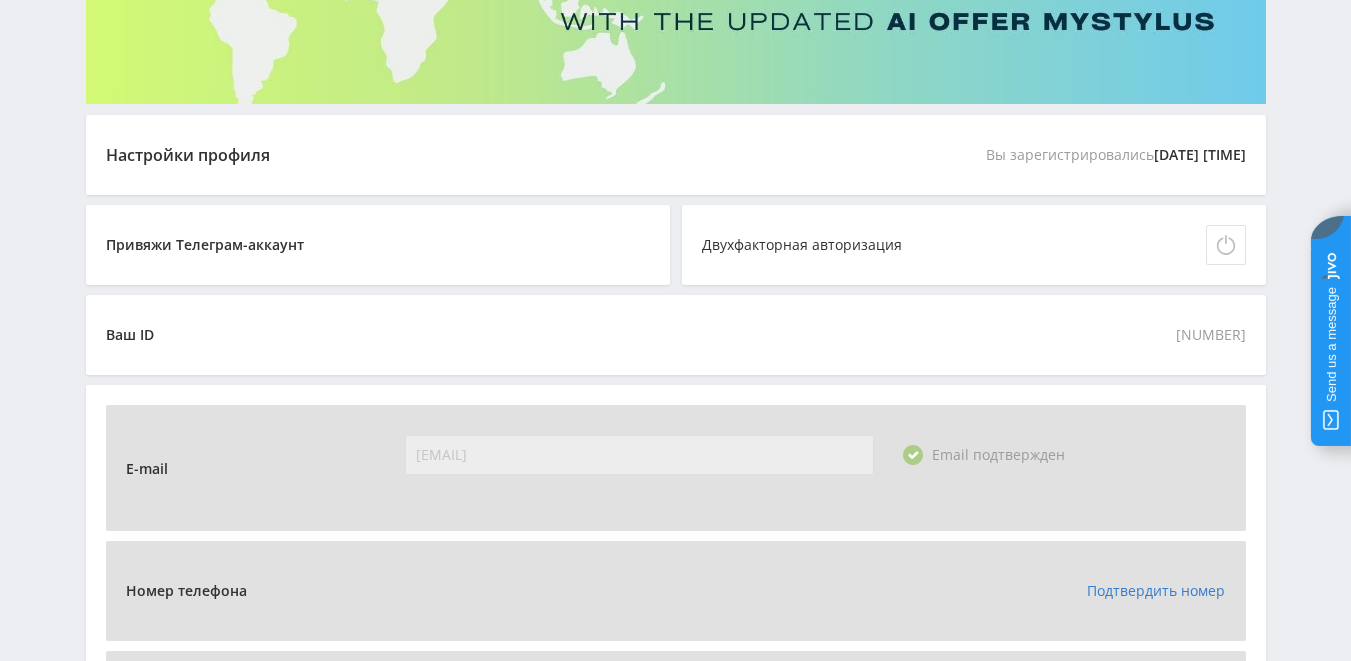 click 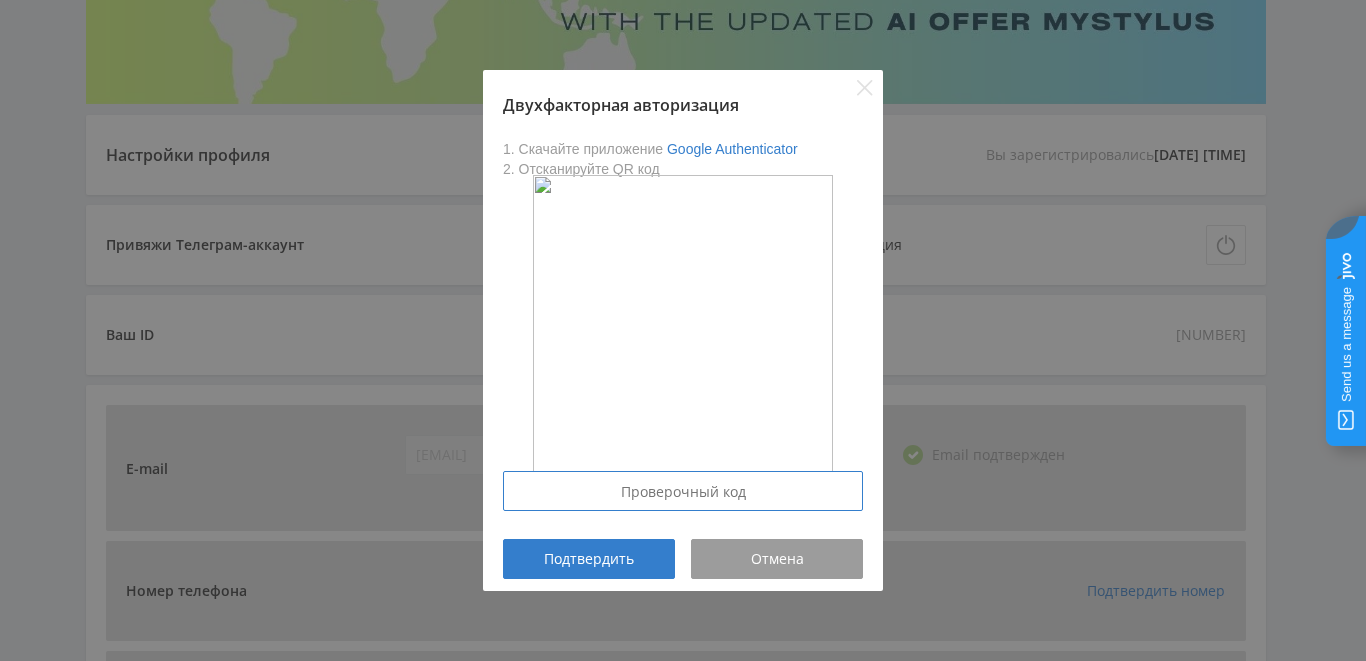 click at bounding box center [683, 491] 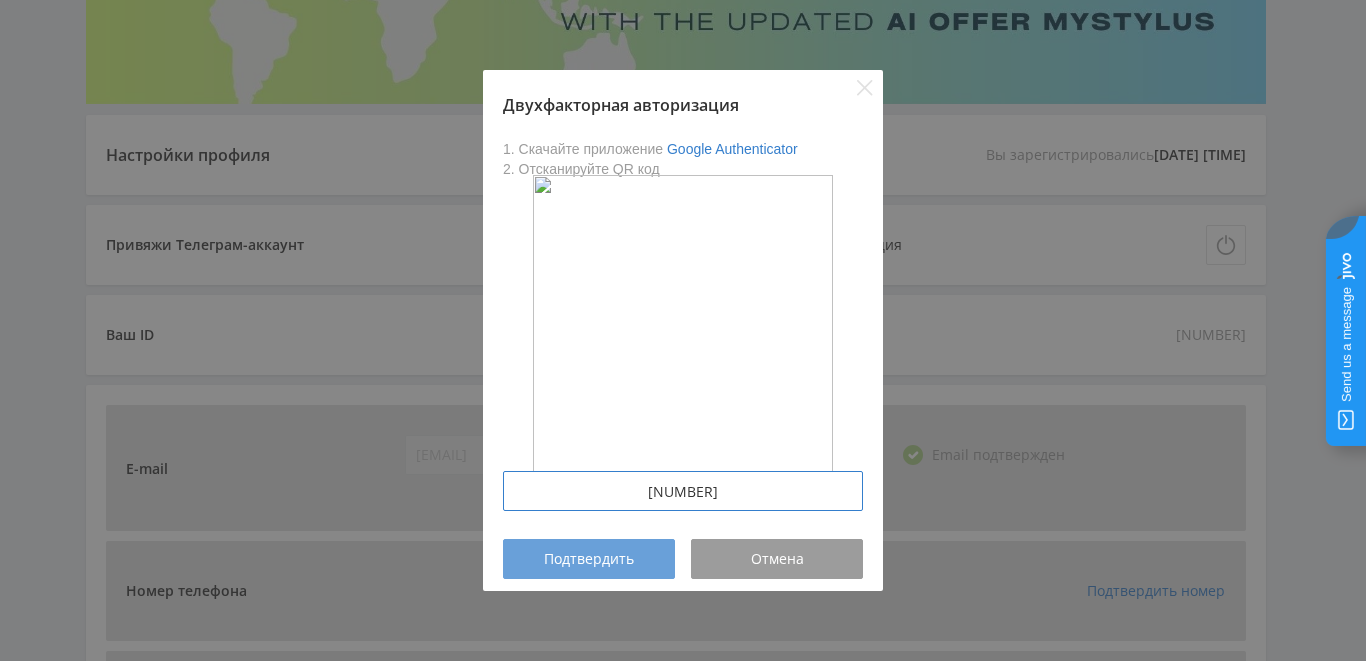 type on "386359" 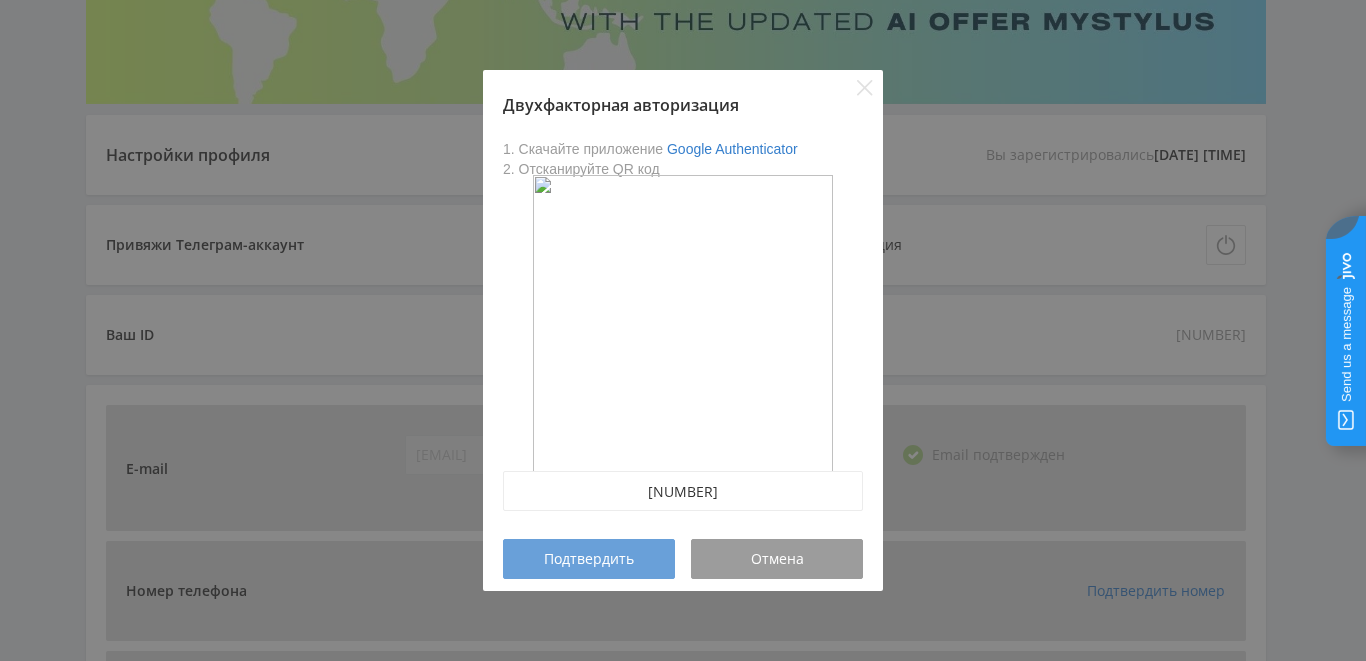 click on "Подтвердить" at bounding box center [589, 559] 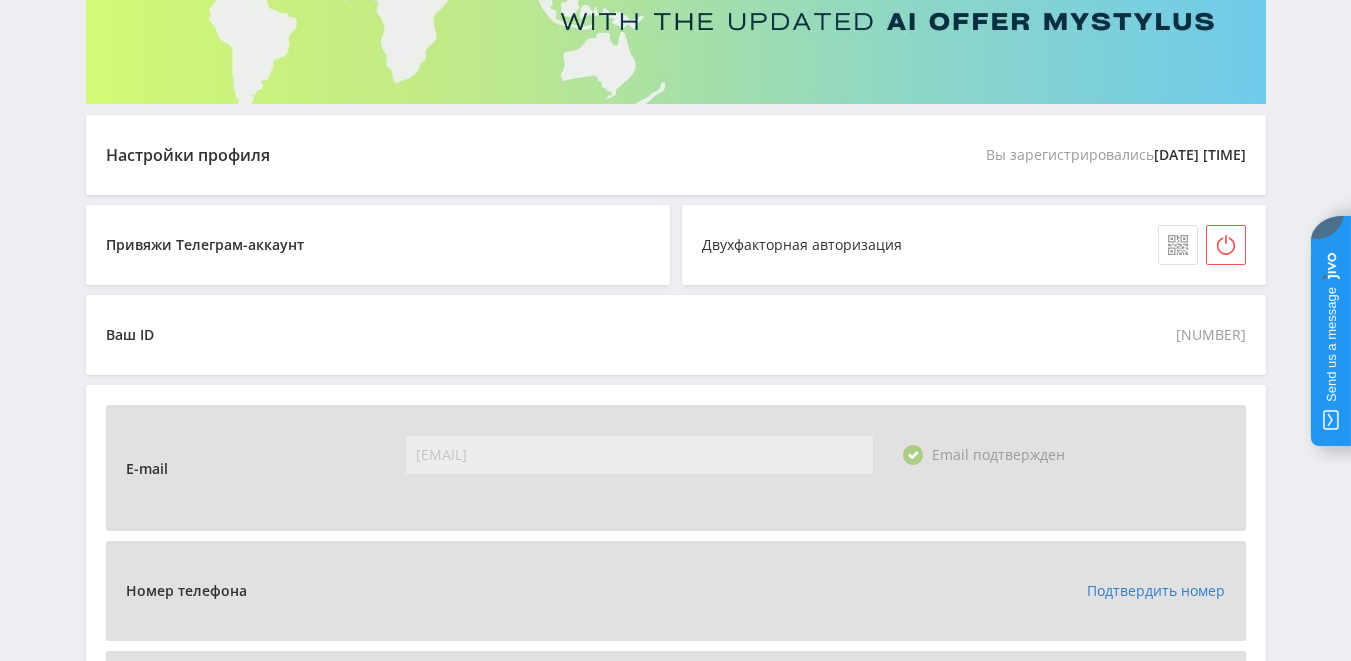 click on "Подтвердить номер" at bounding box center (1156, 590) 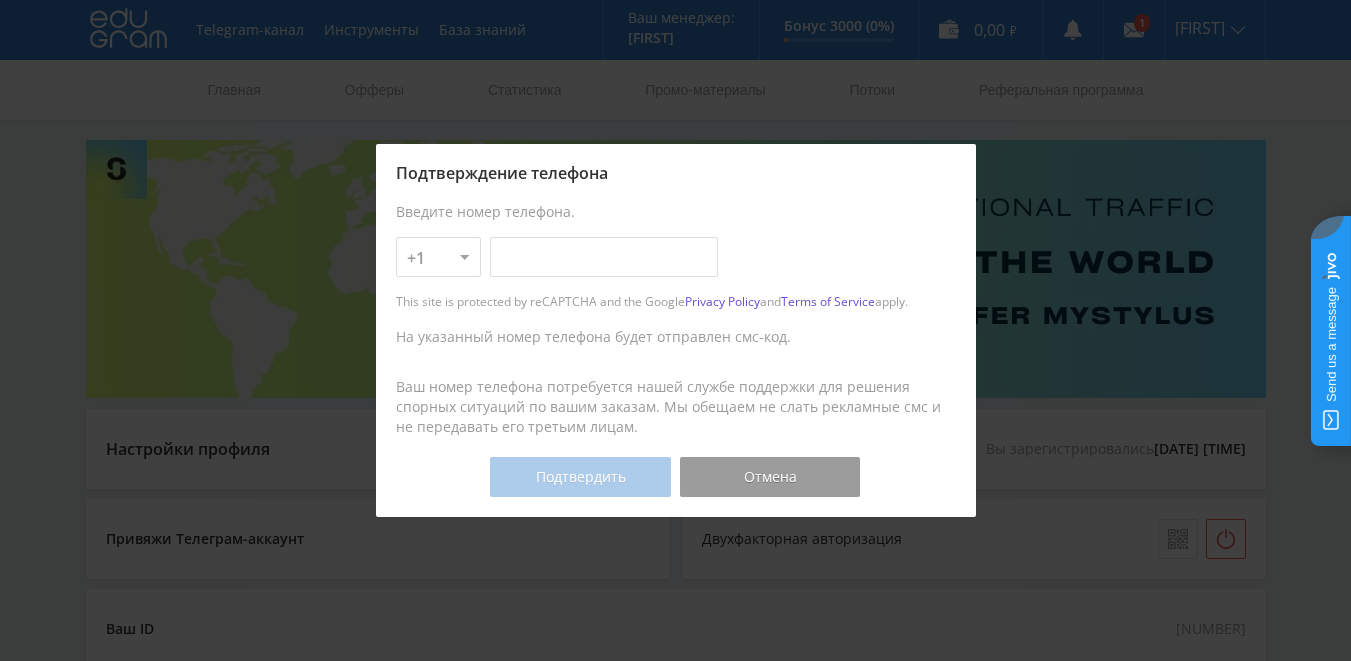 type 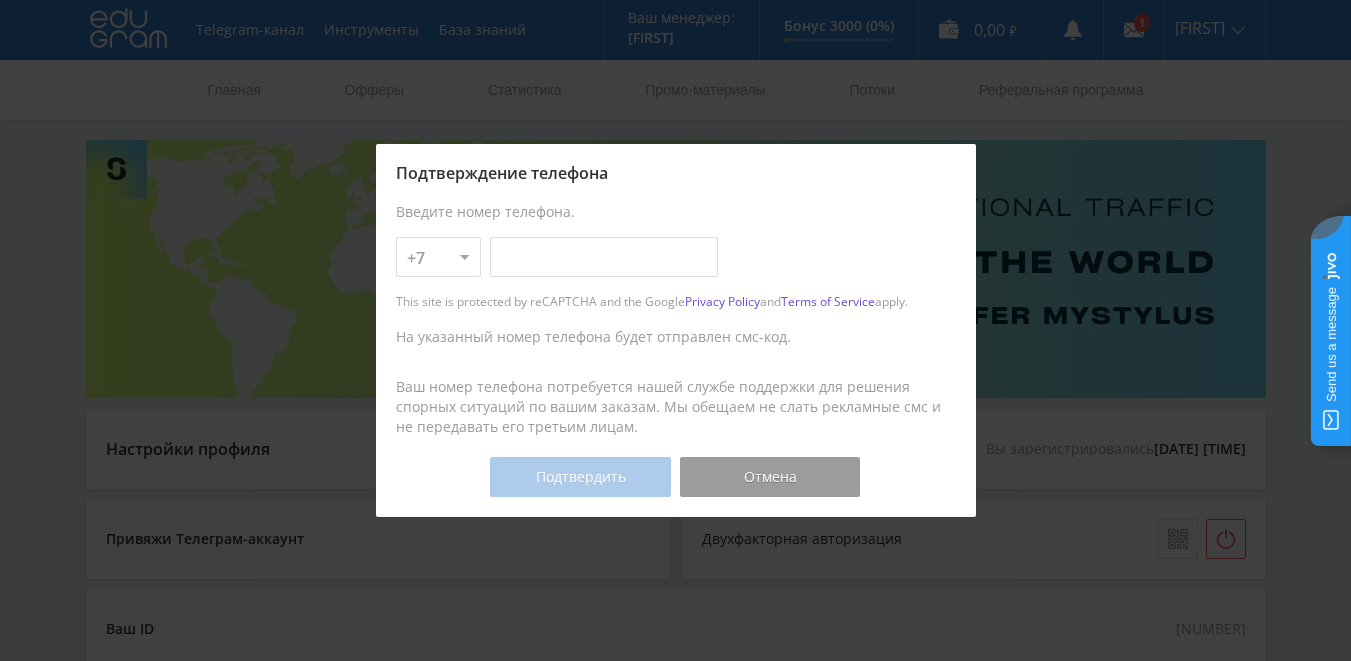 click on "+1 +7 +380 +375 +49 +972 +44 +31 +39 +43 +91 +63 +92 +254 +62 +61 +90 +33 +351 +34 +55" at bounding box center (438, 257) 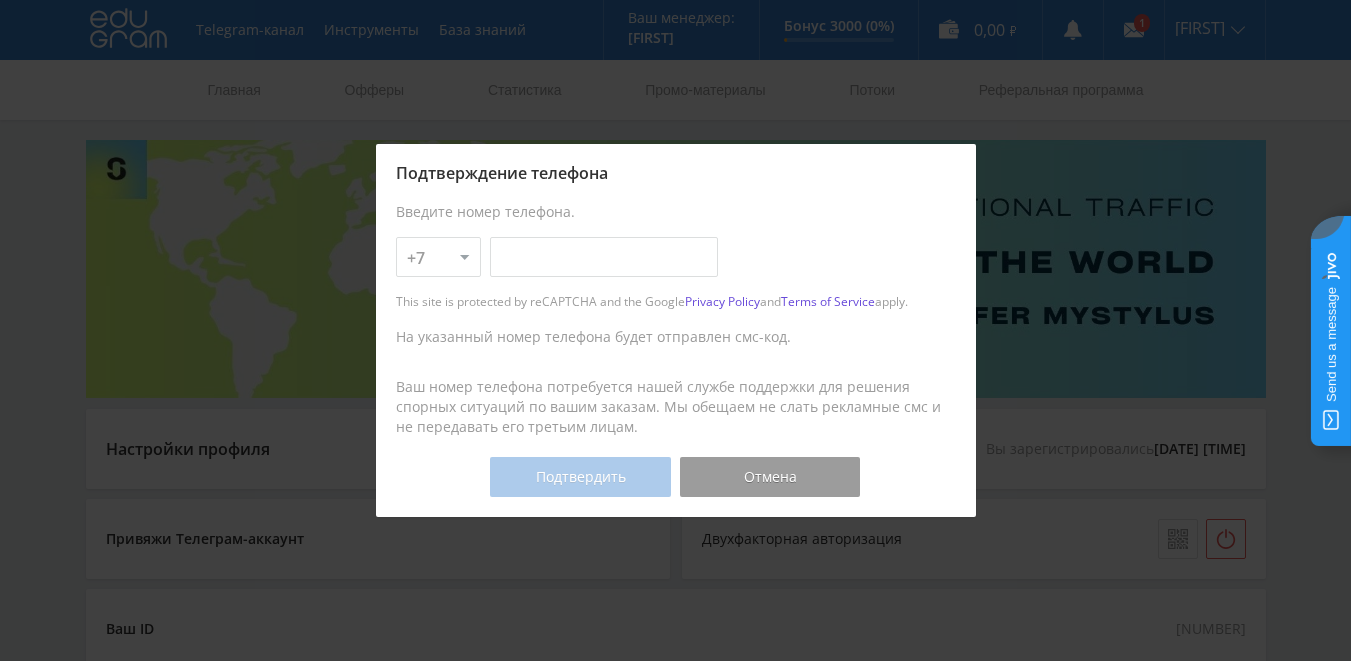 click at bounding box center (604, 257) 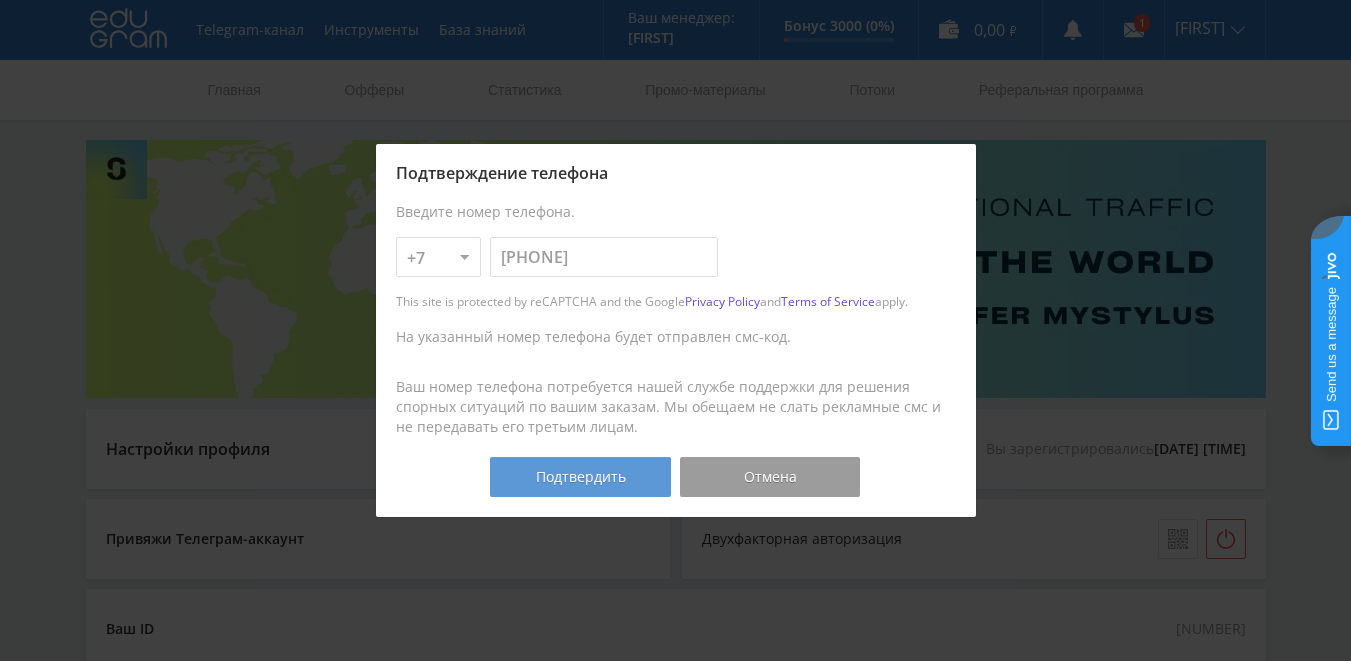 click on "Подтвердить" at bounding box center (580, 477) 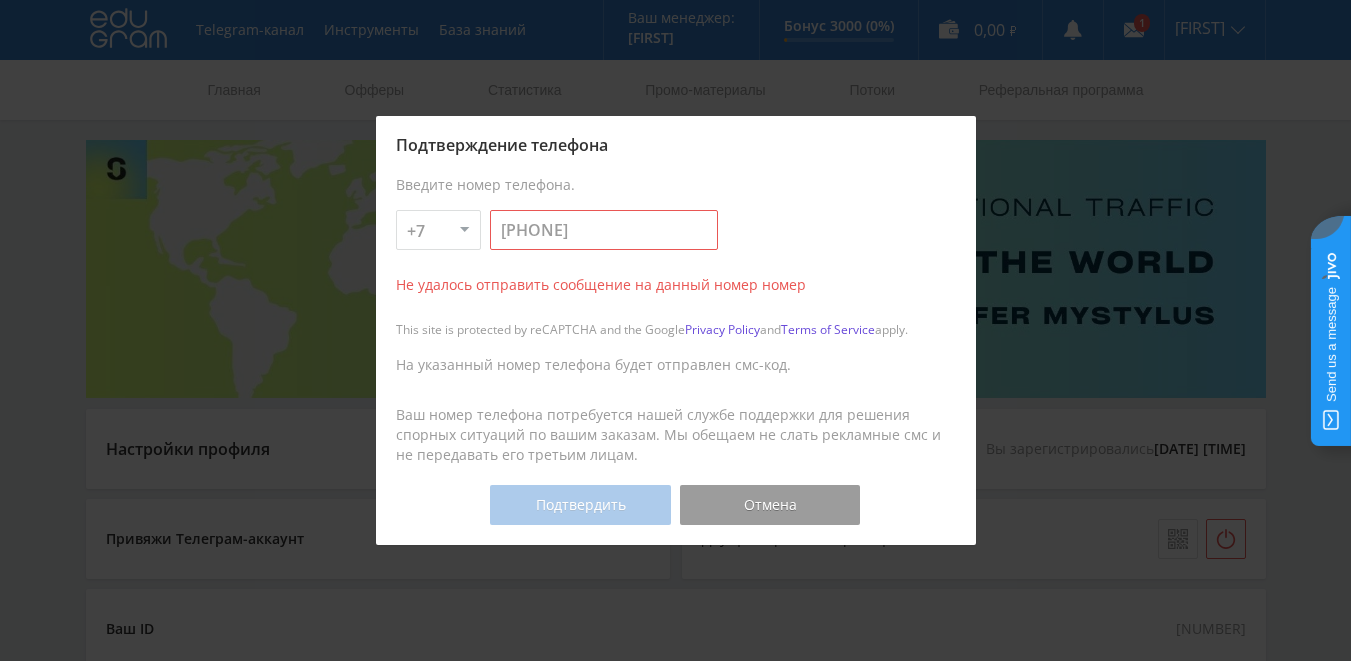 drag, startPoint x: 499, startPoint y: 233, endPoint x: 528, endPoint y: 234, distance: 29.017237 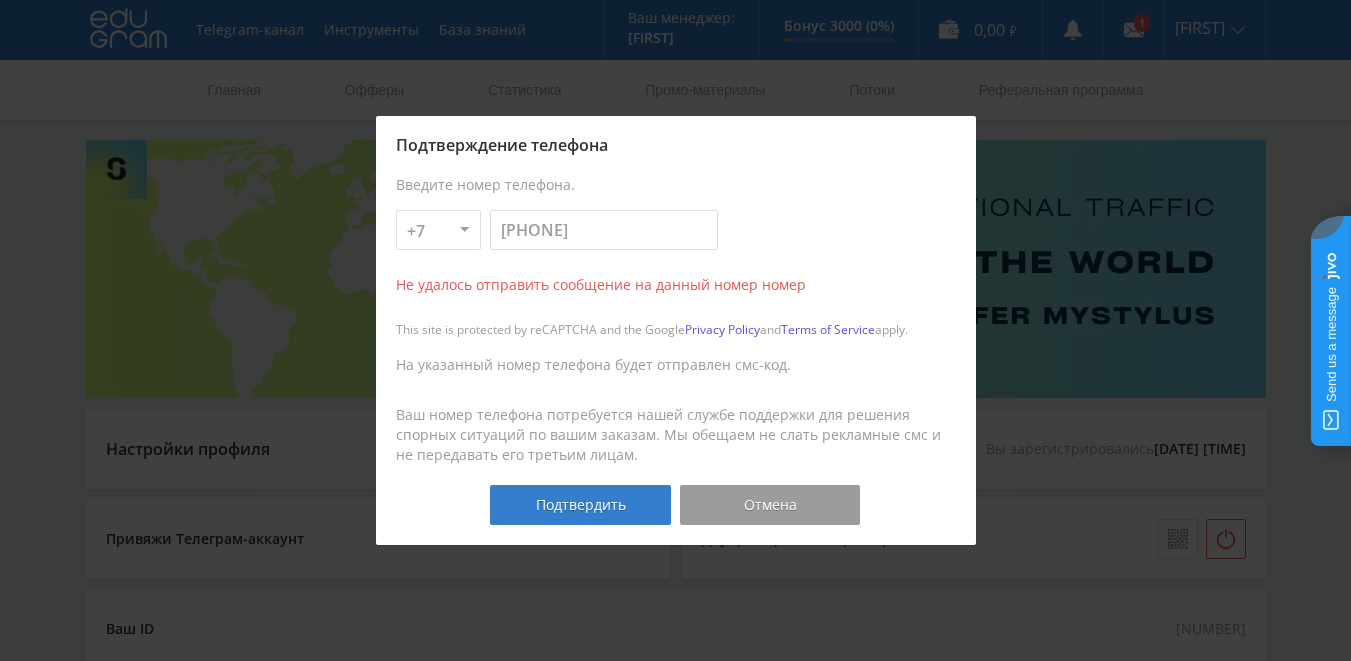 click on "+1 +7 +380 +375 +49 +972 +44 +31 +39 +43 +91 +63 +92 +254 +62 +61 +90 +33 +351 +34 +55" at bounding box center (438, 230) 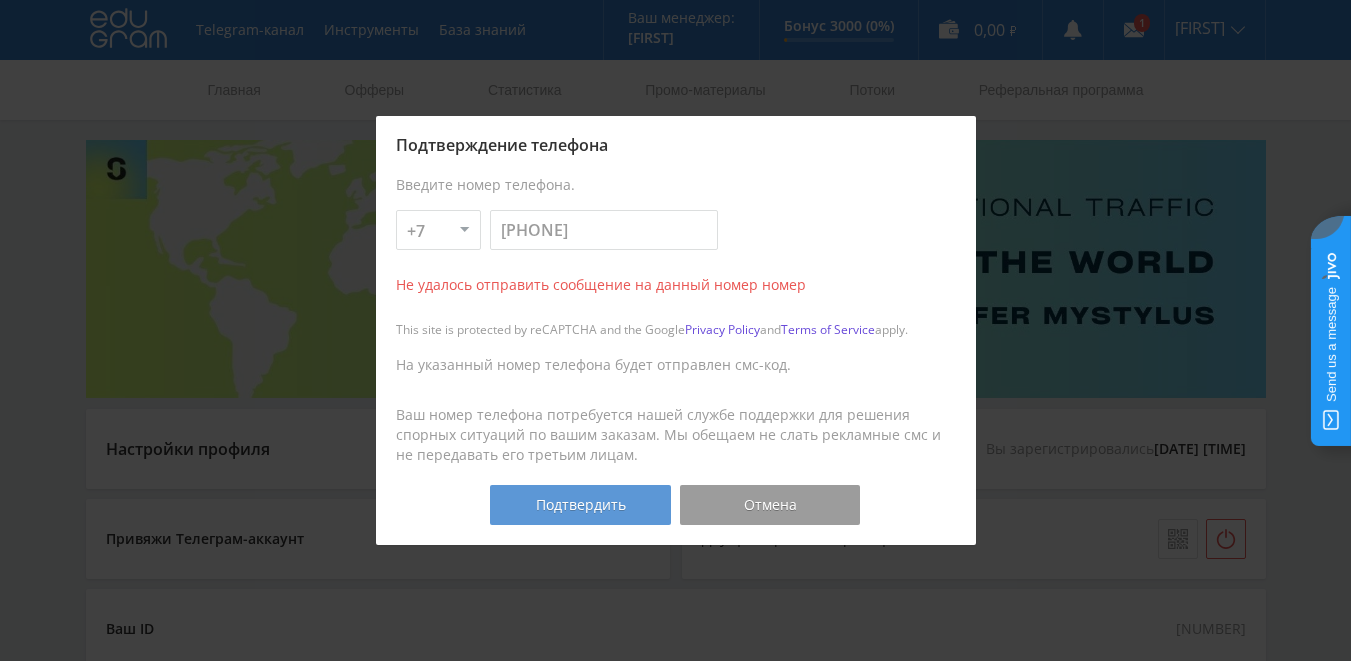 click on "Подтвердить" at bounding box center (580, 505) 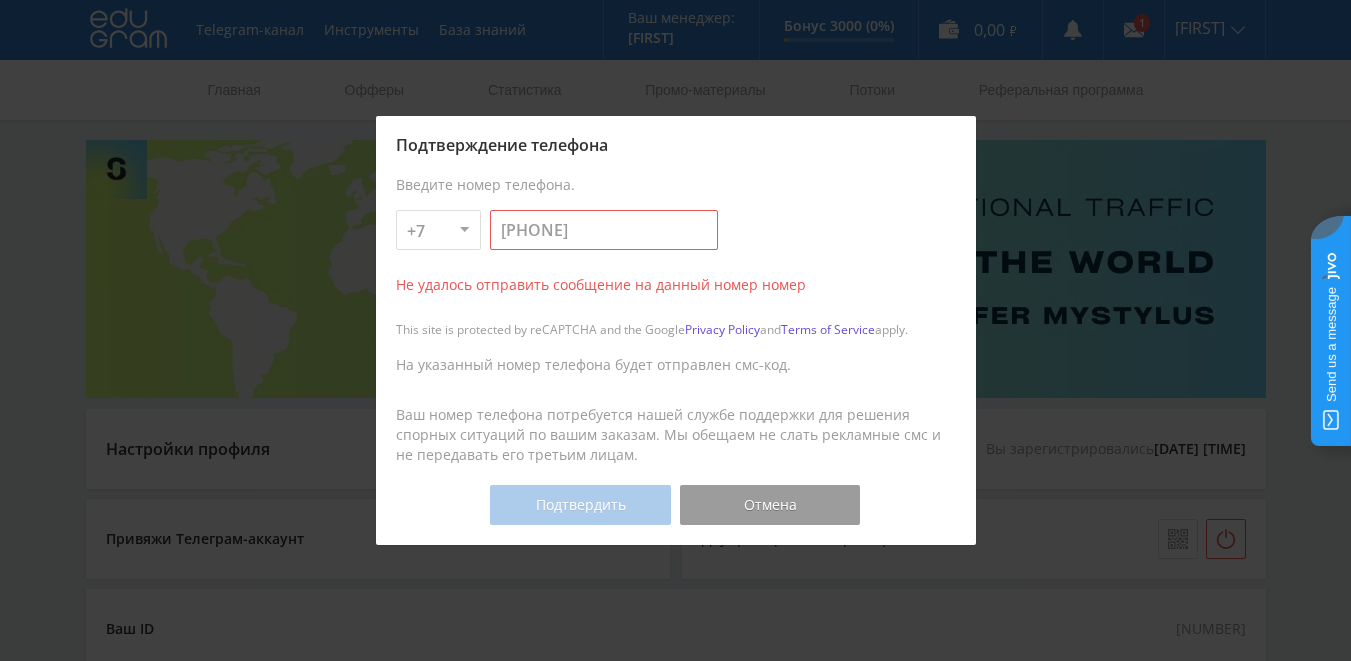 click on "777-074-83-83" at bounding box center [604, 230] 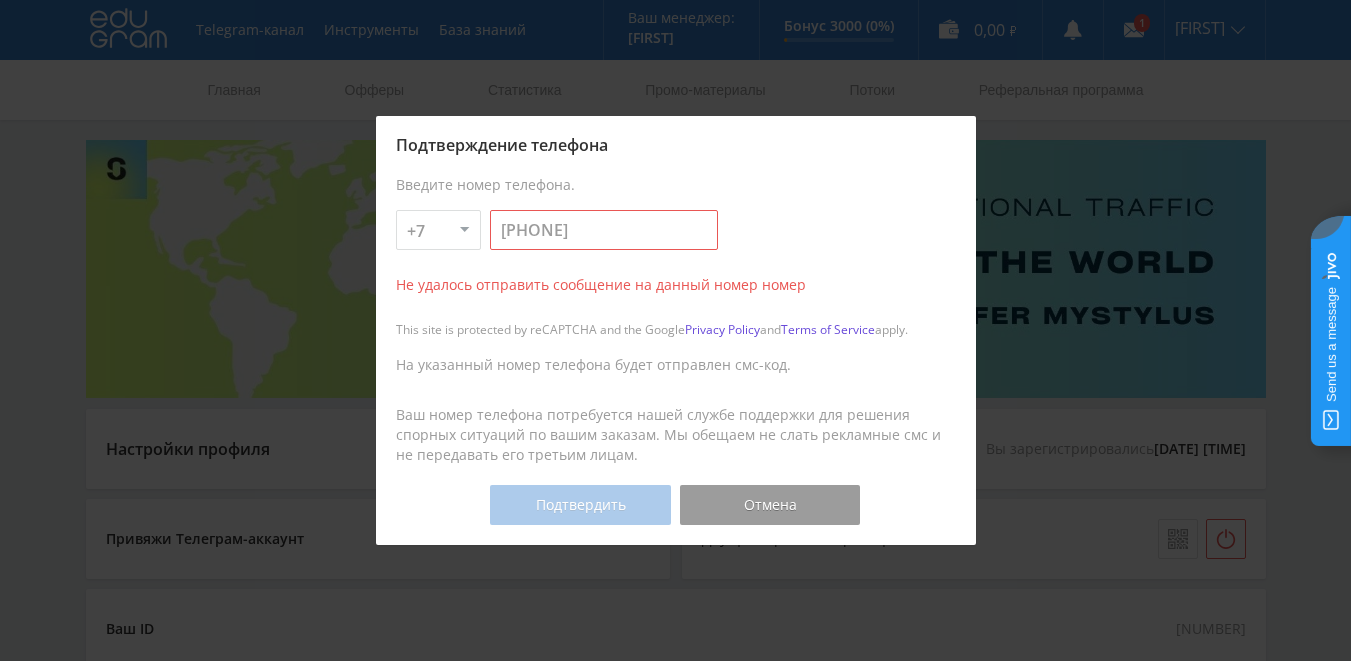 type on "778-941-63-99" 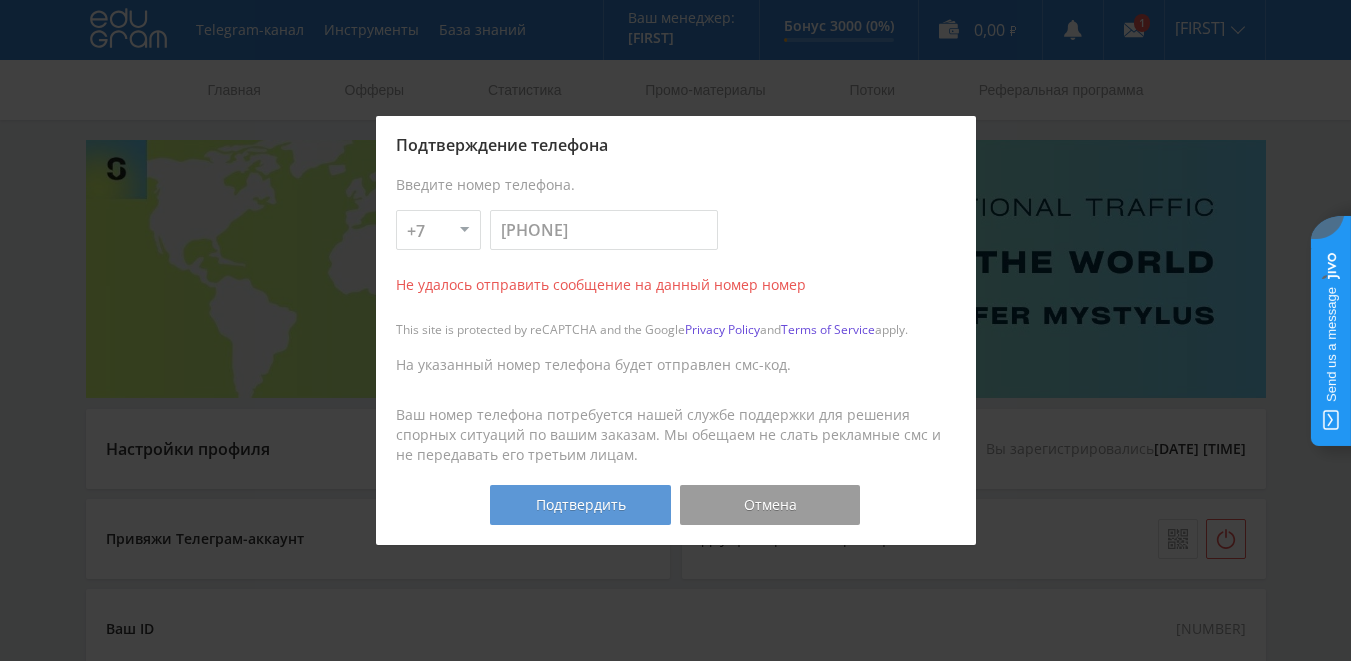 click on "Подтвердить" at bounding box center [580, 505] 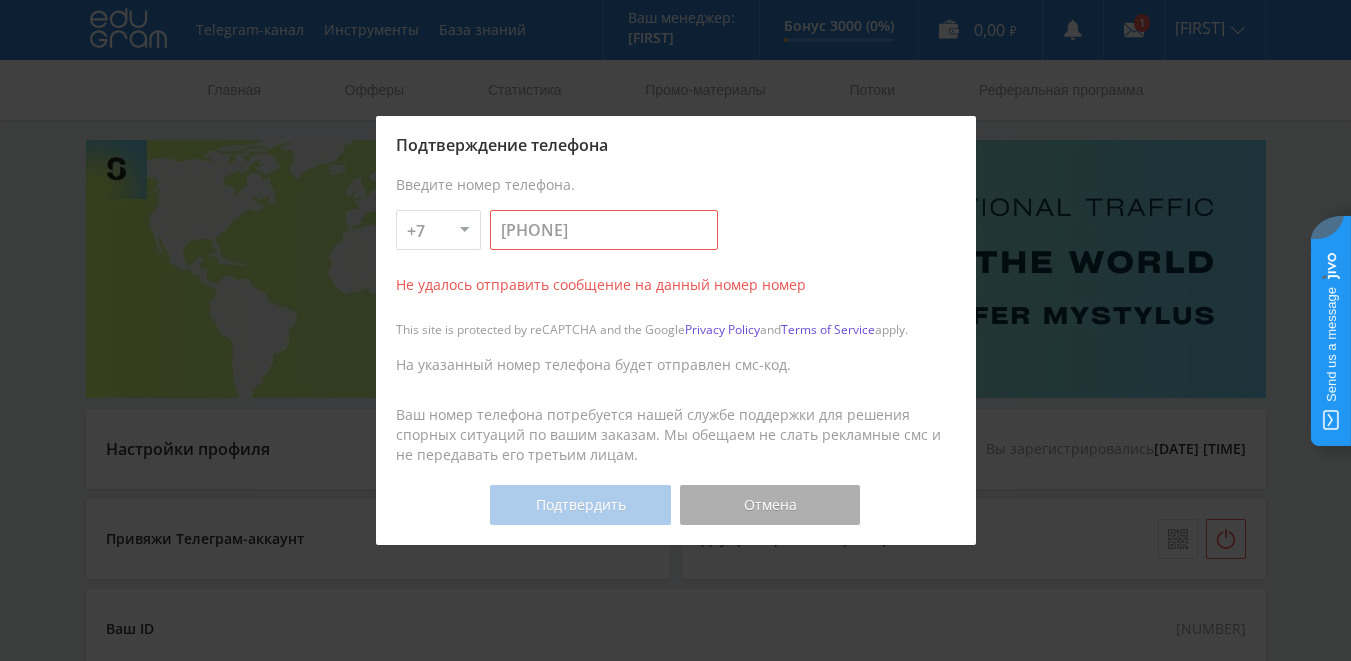 click on "Отмена" at bounding box center [770, 505] 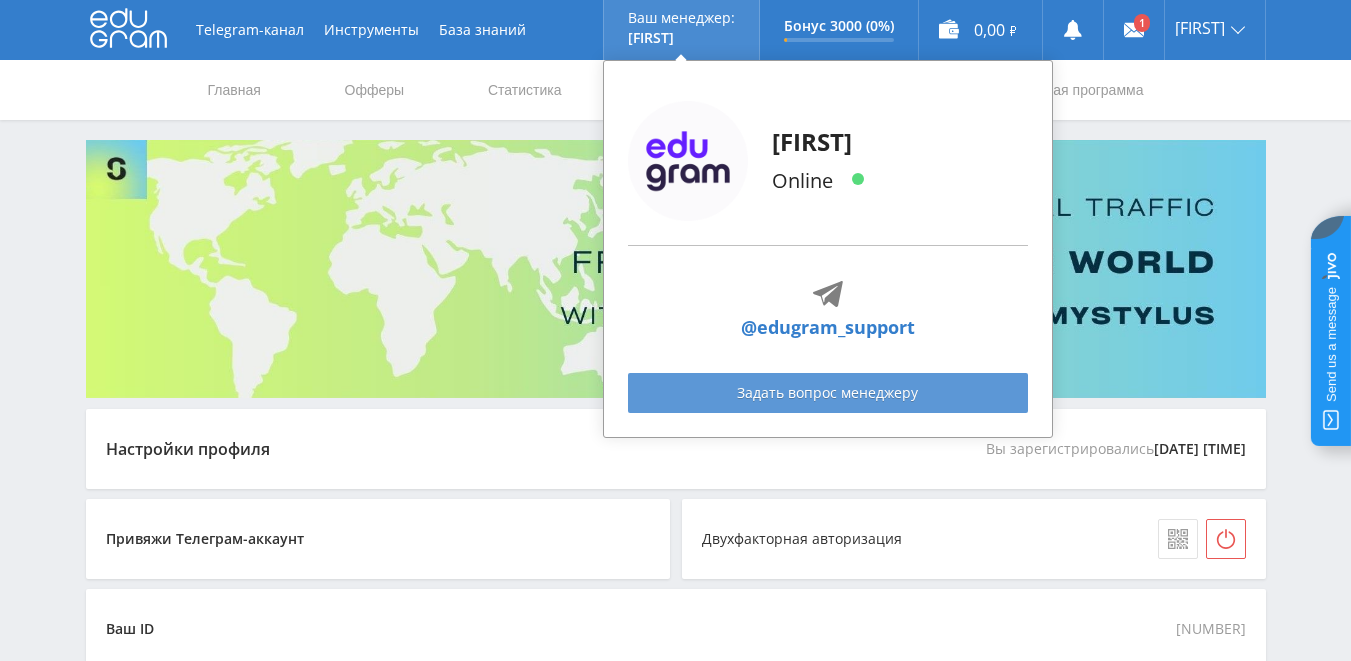 click on "Задать вопрос менеджеру" at bounding box center [828, 393] 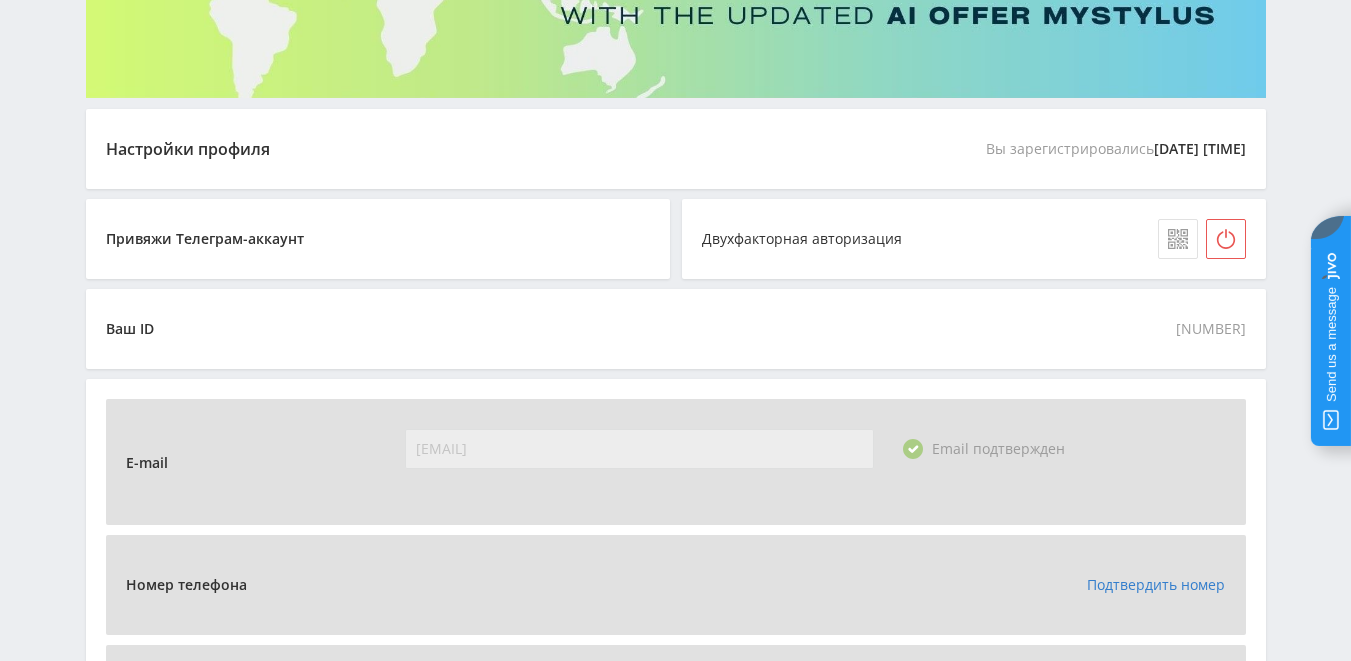 scroll, scrollTop: 360, scrollLeft: 0, axis: vertical 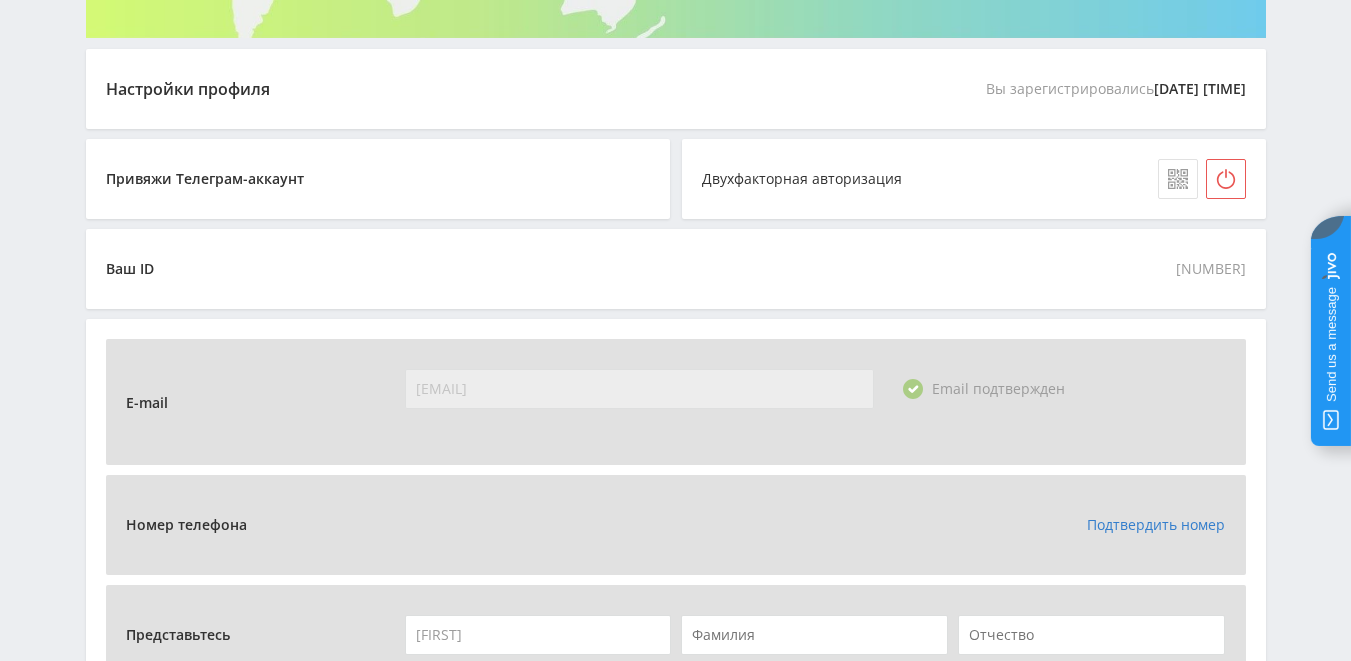 click on "Подтвердить номер" at bounding box center (1156, 524) 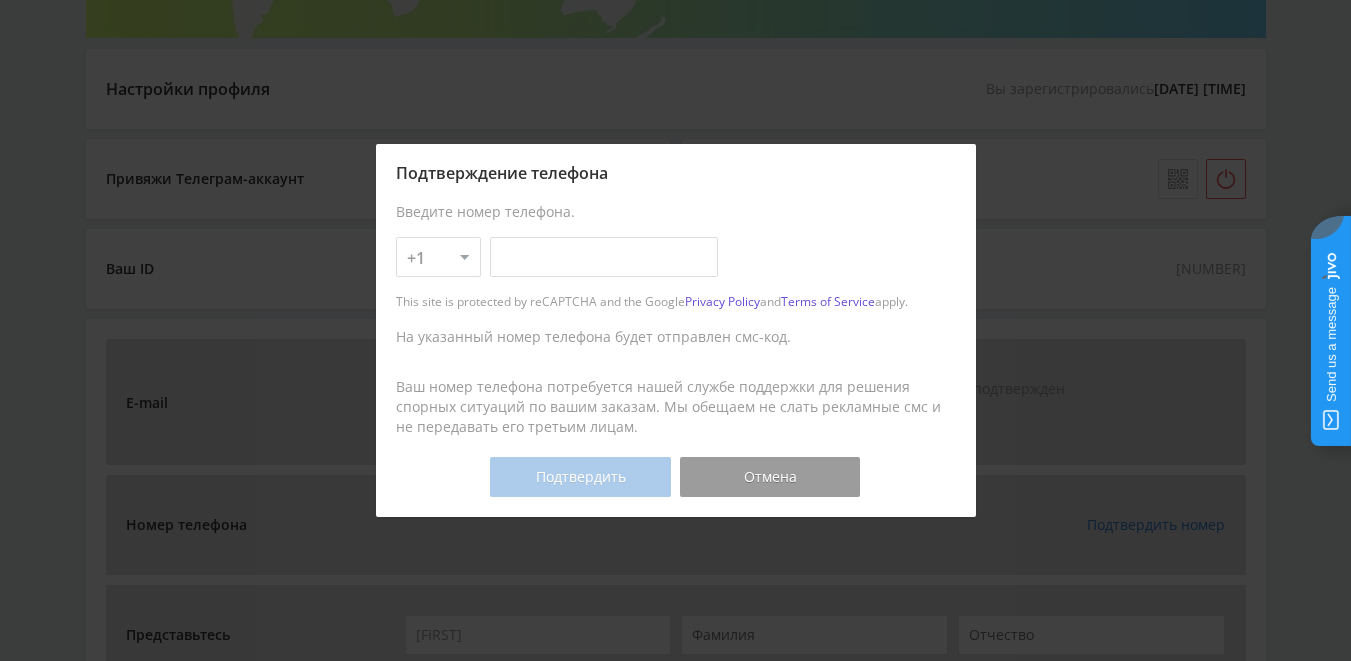scroll, scrollTop: 0, scrollLeft: 0, axis: both 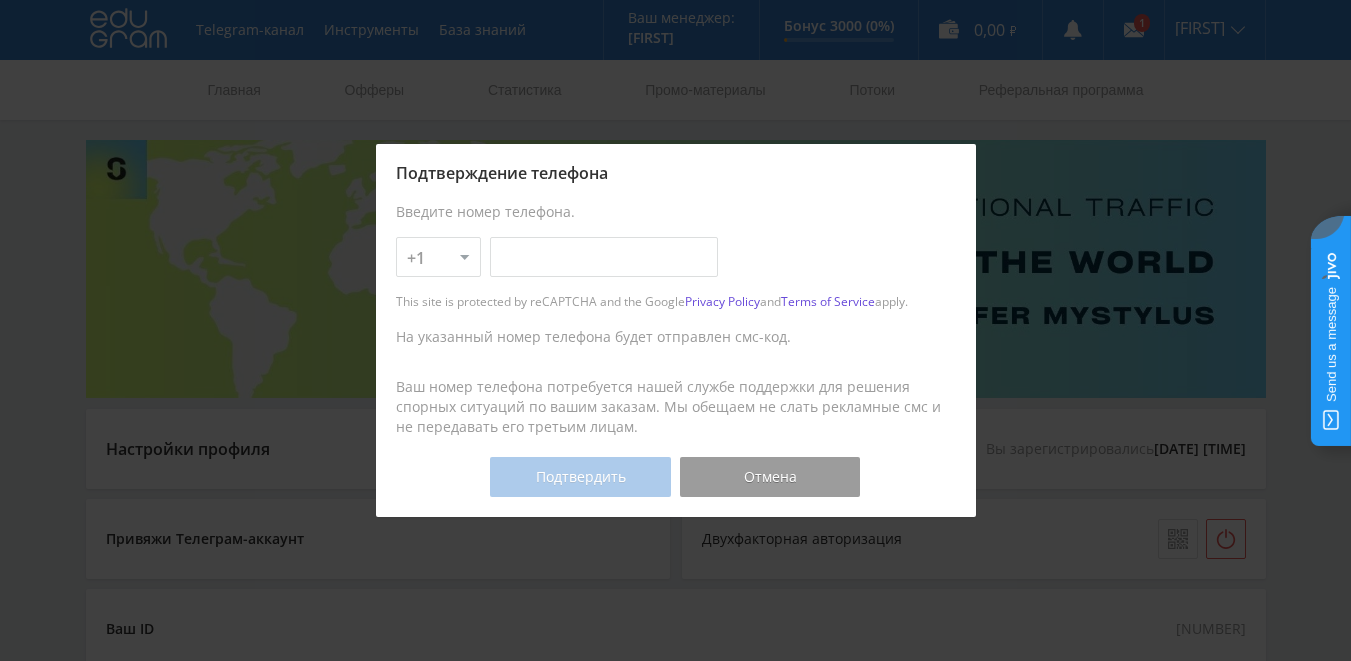 type 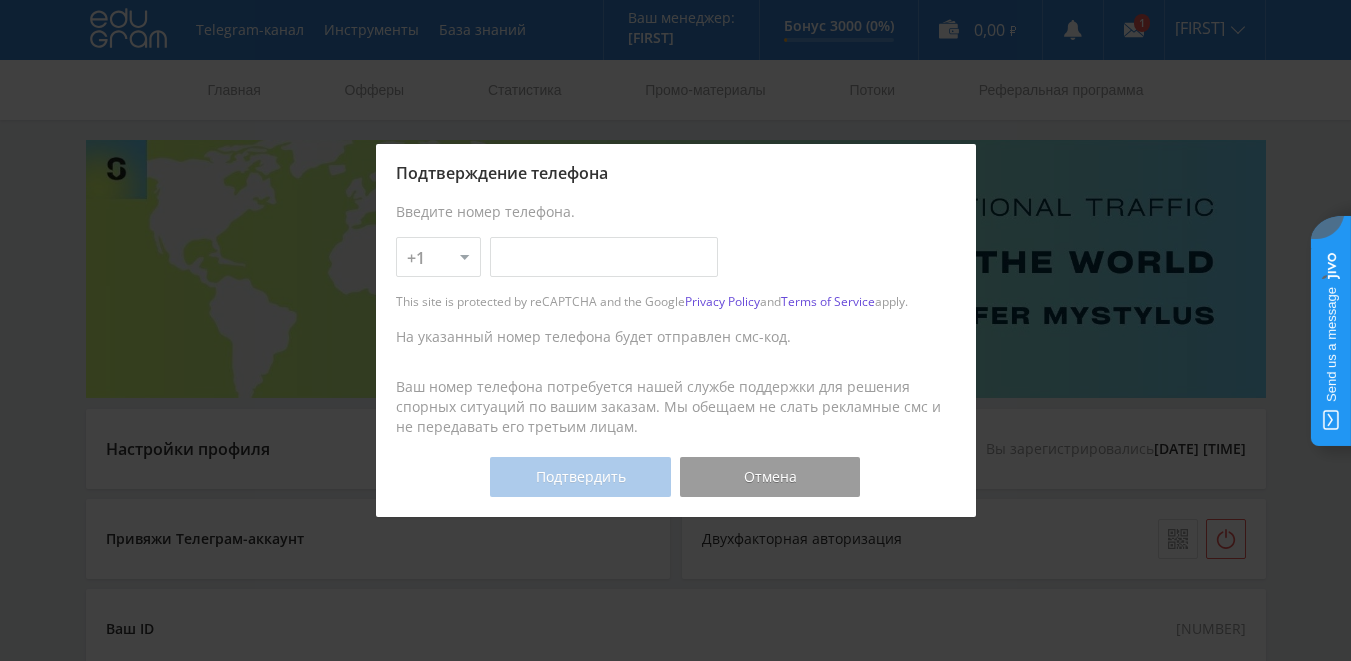 select on "7" 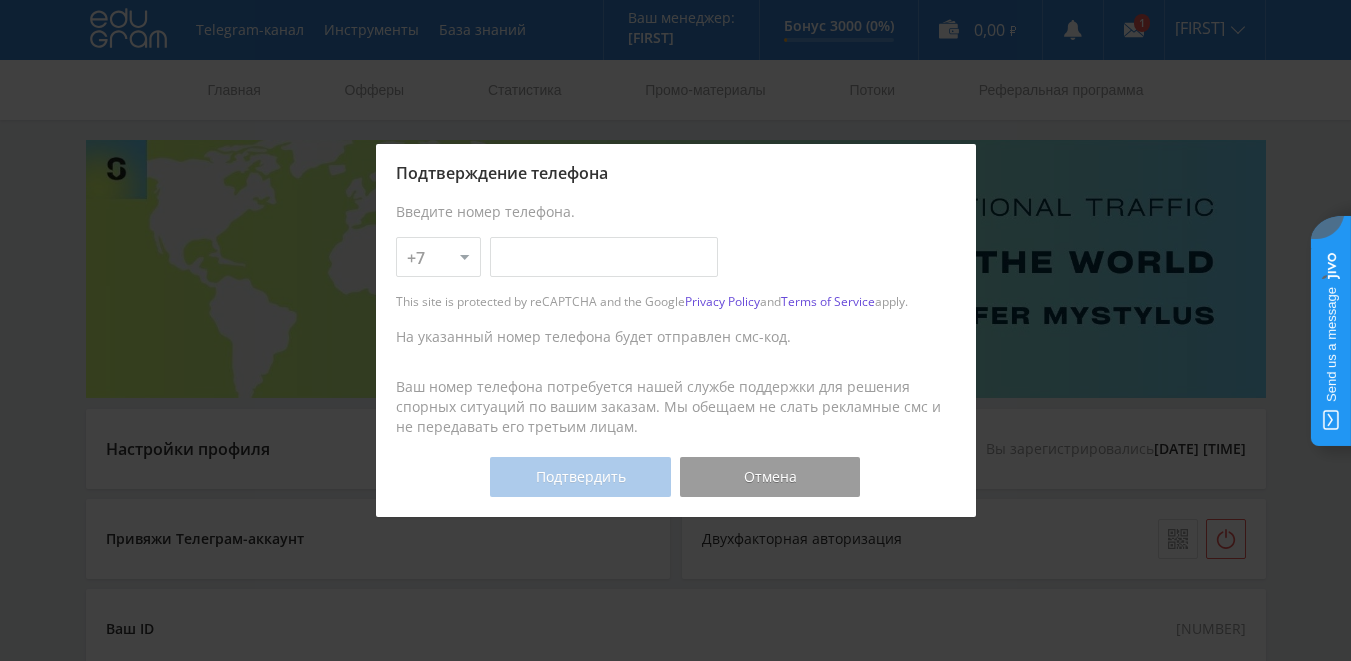 click on "+1 +7 +380 +375 +49 +972 +44 +31 +39 +43 +91 +63 +92 +254 +62 +61 +90 +33 +351 +34 +55" at bounding box center [438, 257] 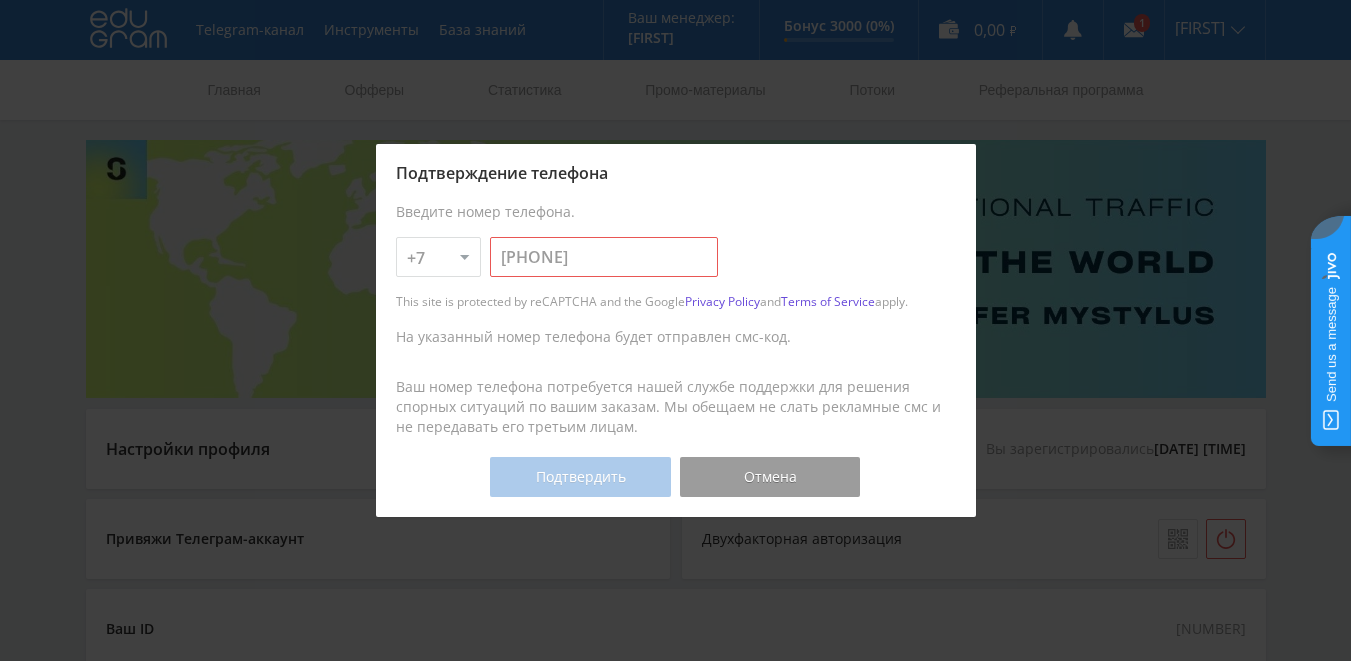 type on "778-941-63-99" 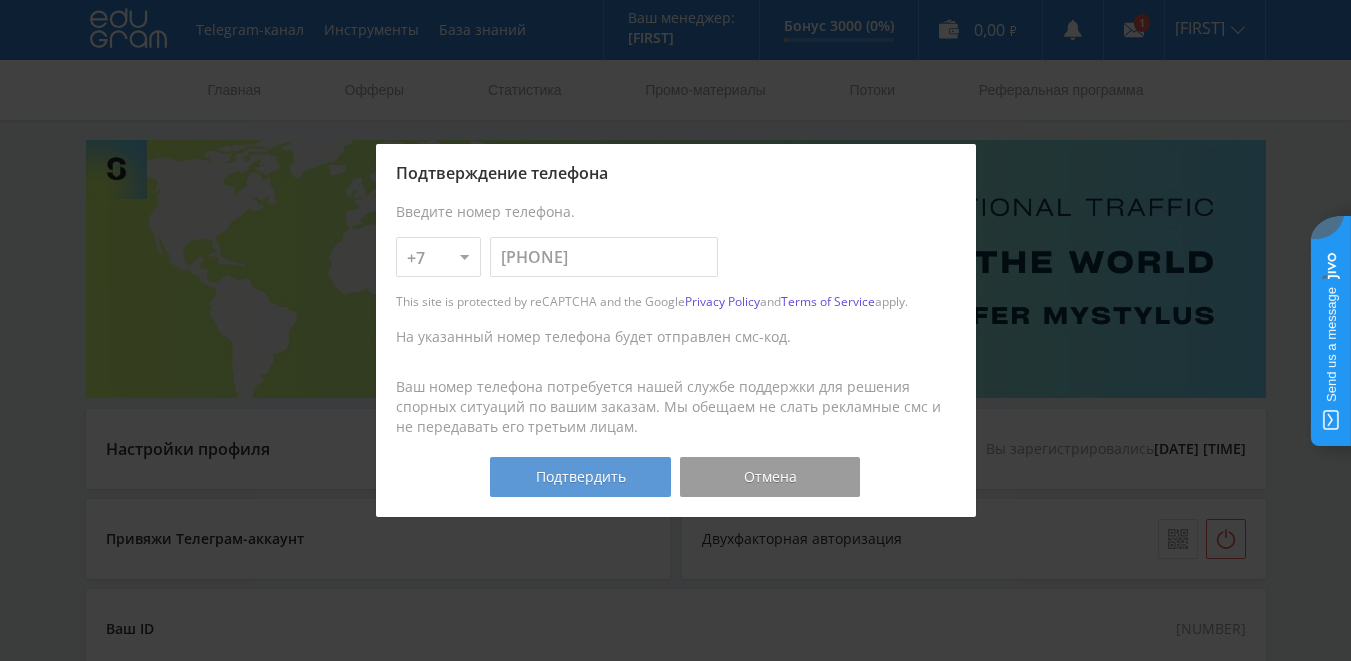click on "Подтвердить" at bounding box center [580, 477] 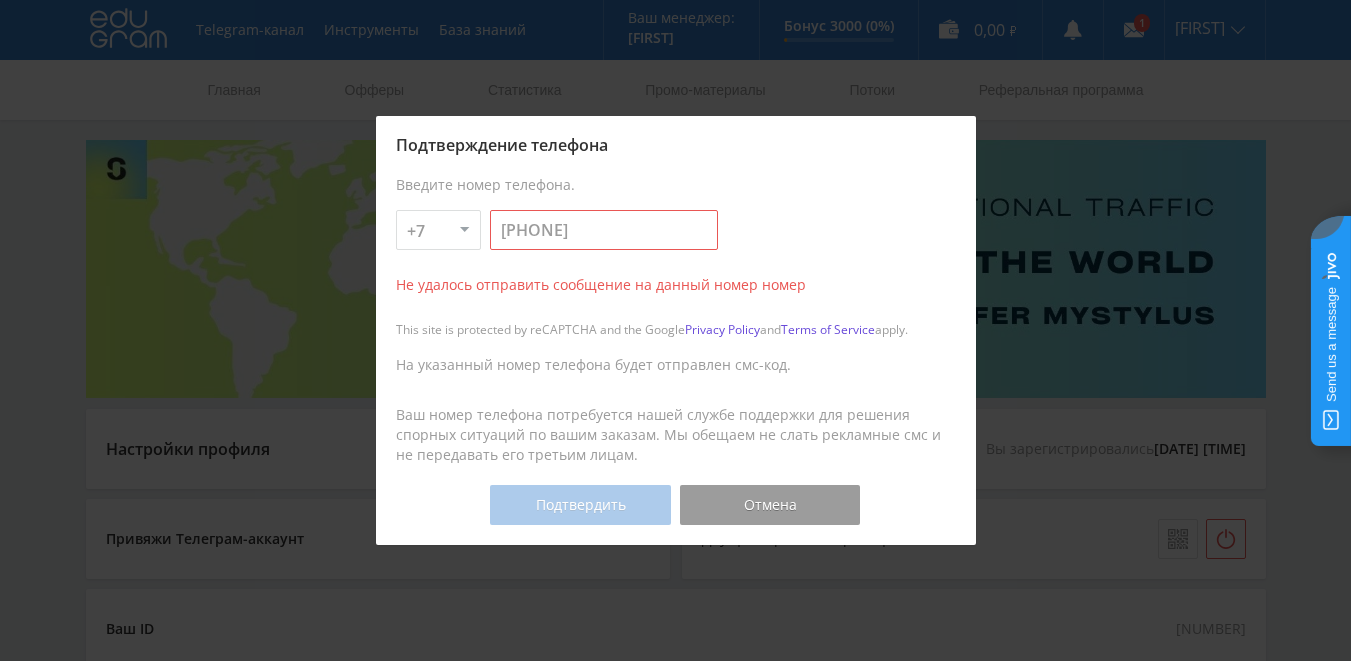type 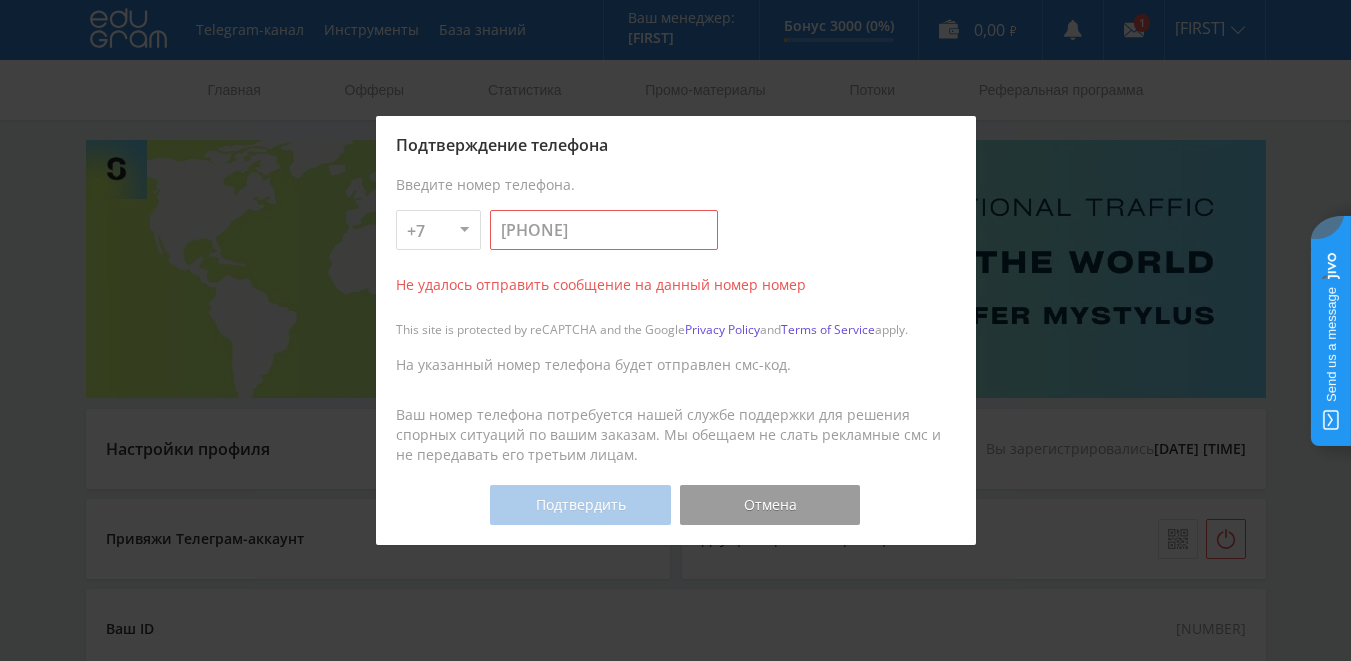 drag, startPoint x: 593, startPoint y: 224, endPoint x: 427, endPoint y: 214, distance: 166.30093 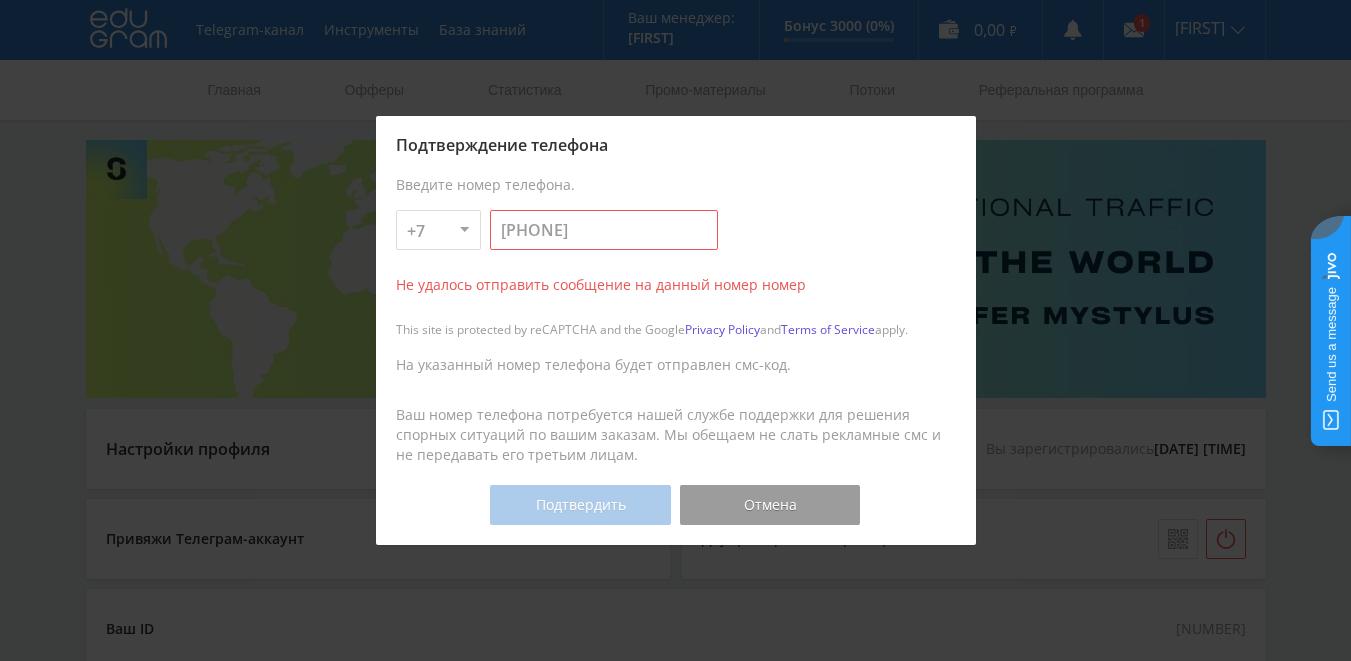 type on "778-941-63-99" 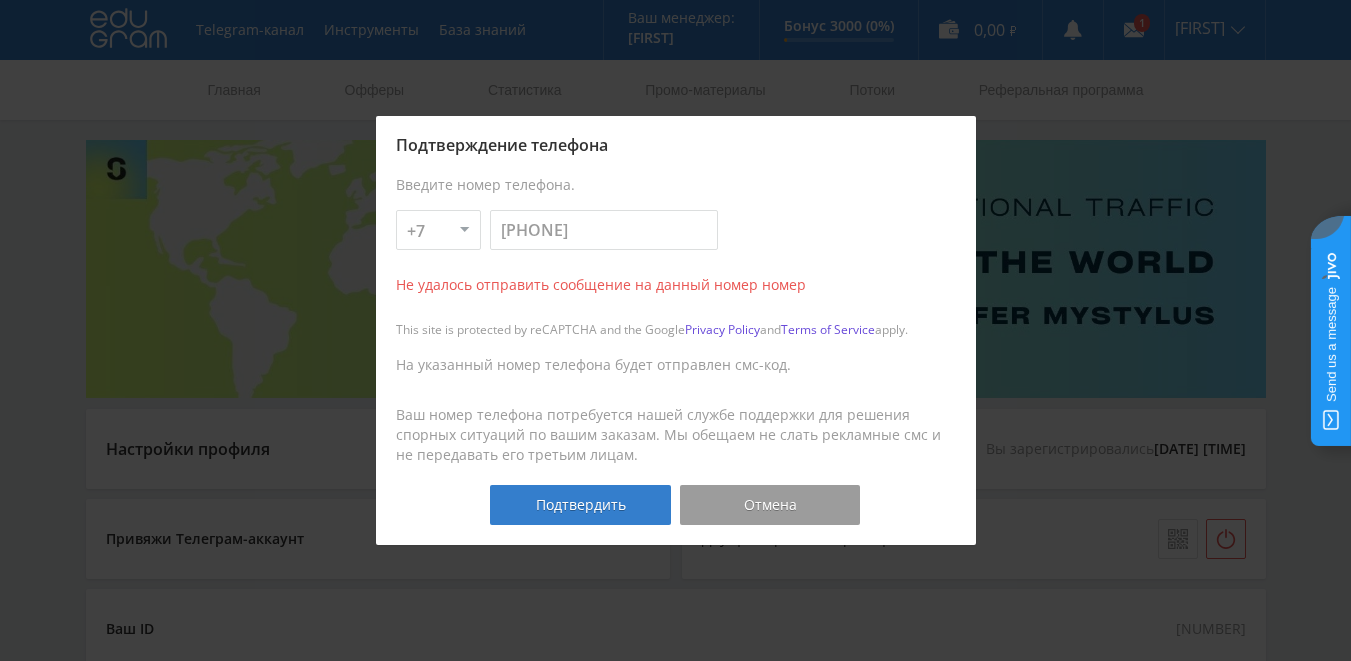 click at bounding box center (675, 330) 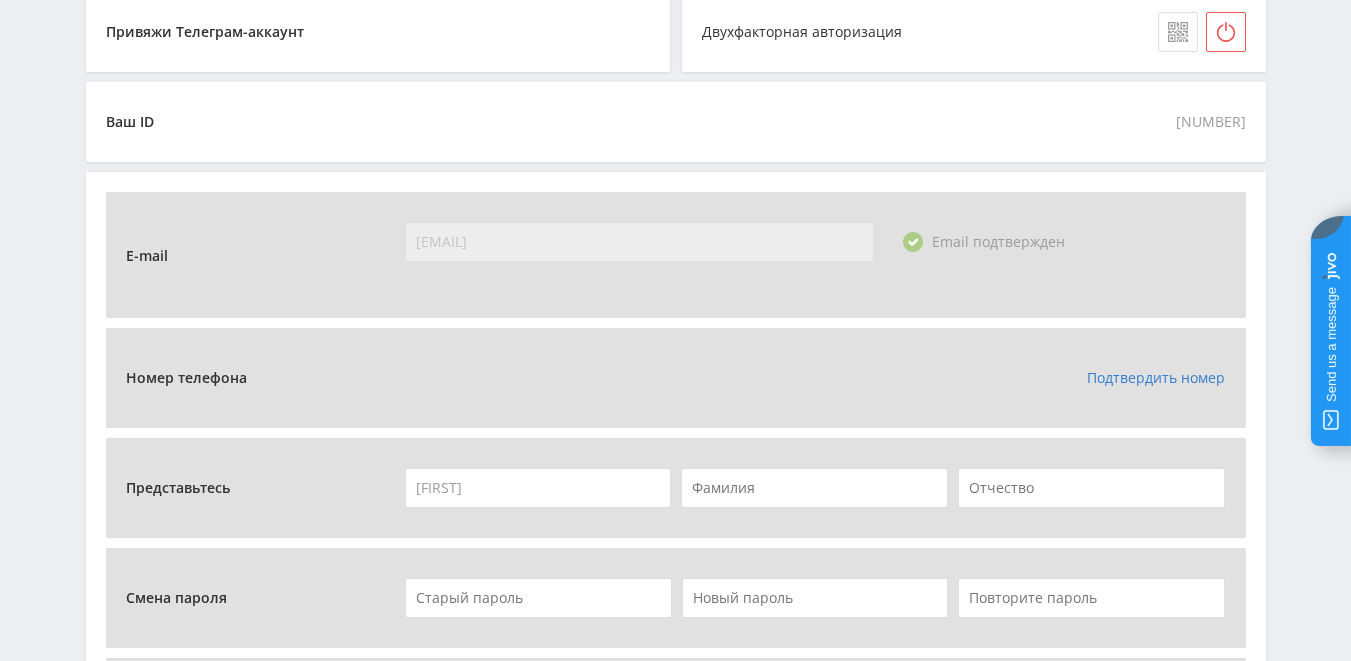 scroll, scrollTop: 600, scrollLeft: 0, axis: vertical 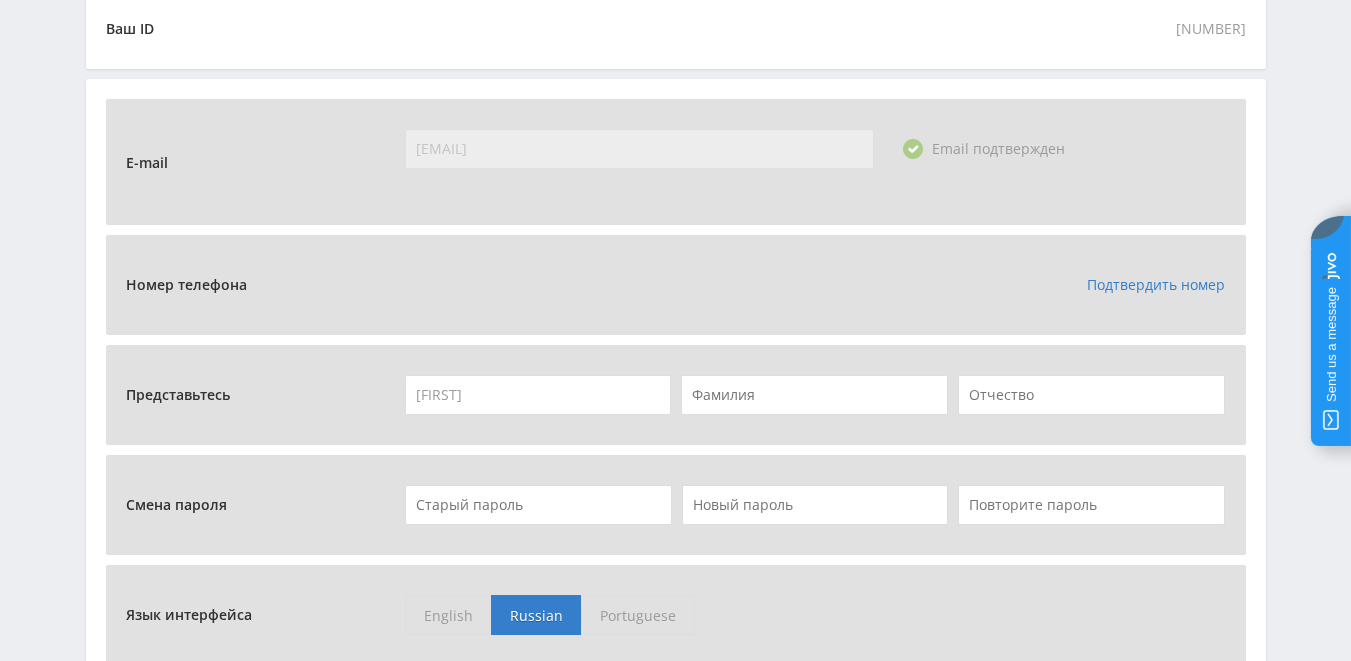 click on "Подтвердить номер" at bounding box center [1156, 284] 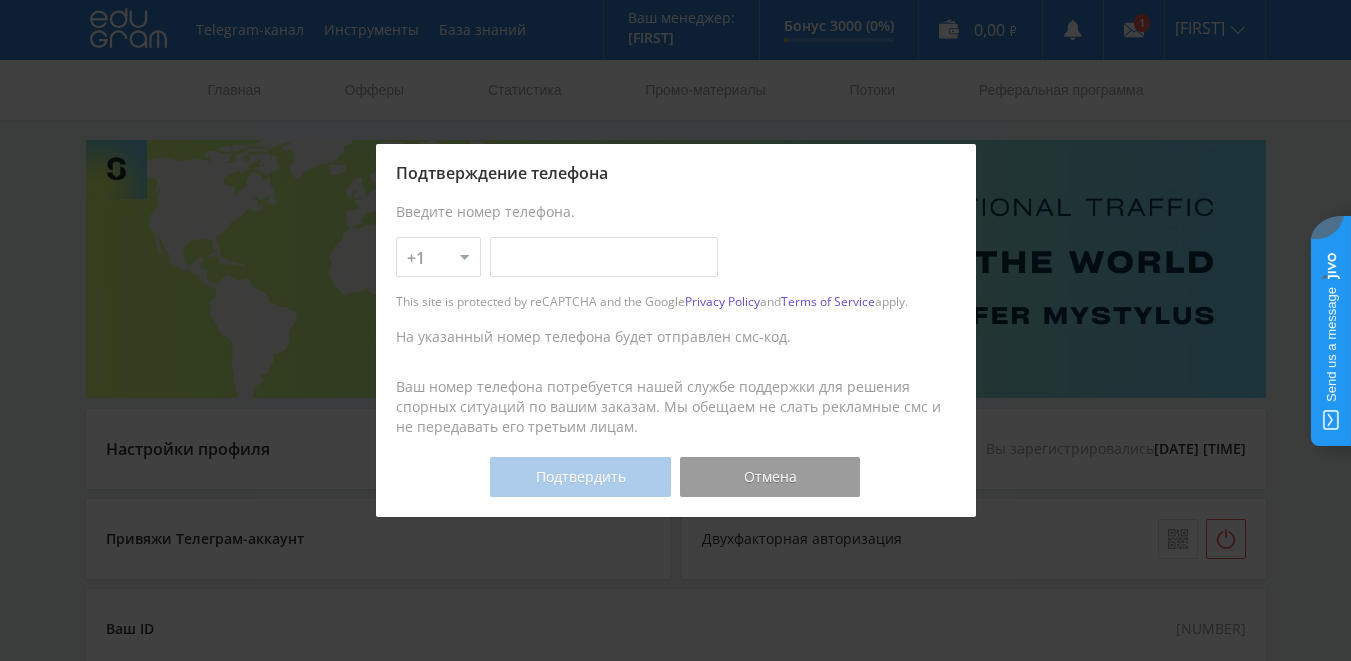 select on "7" 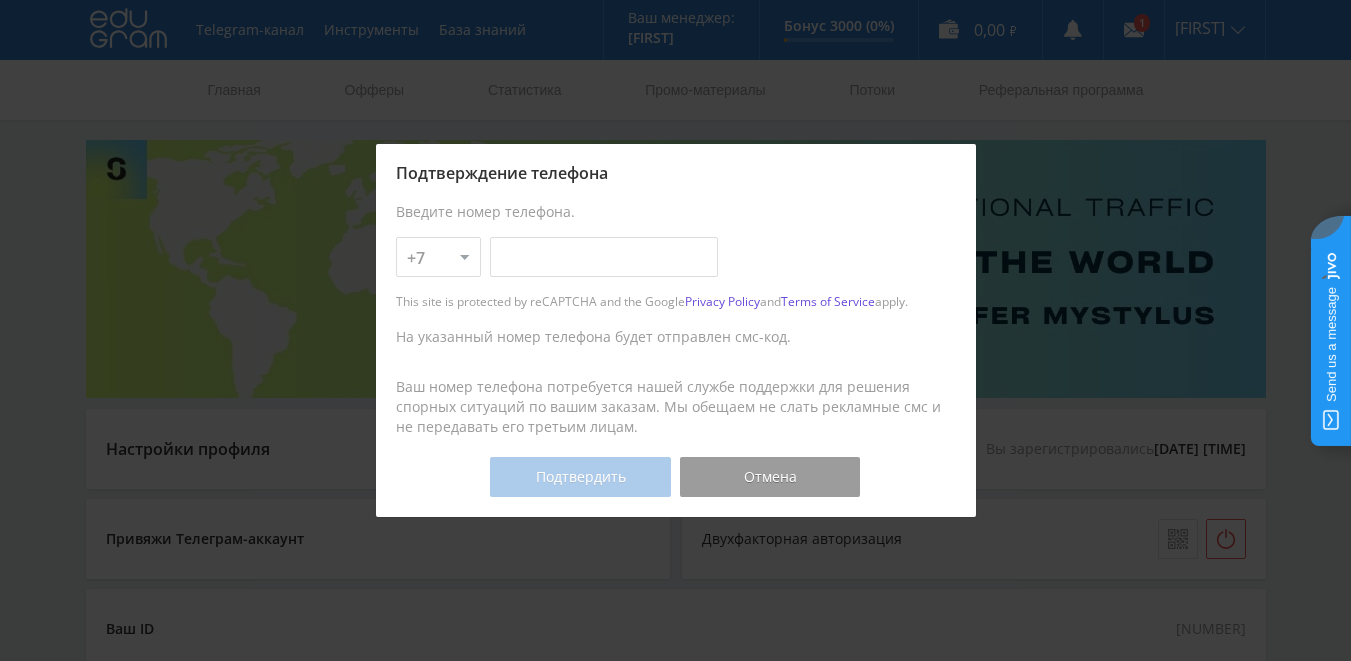 click on "+1 +7 +380 +375 +49 +972 +44 +31 +39 +43 +91 +63 +92 +254 +62 +61 +90 +33 +351 +34 +55" at bounding box center (438, 257) 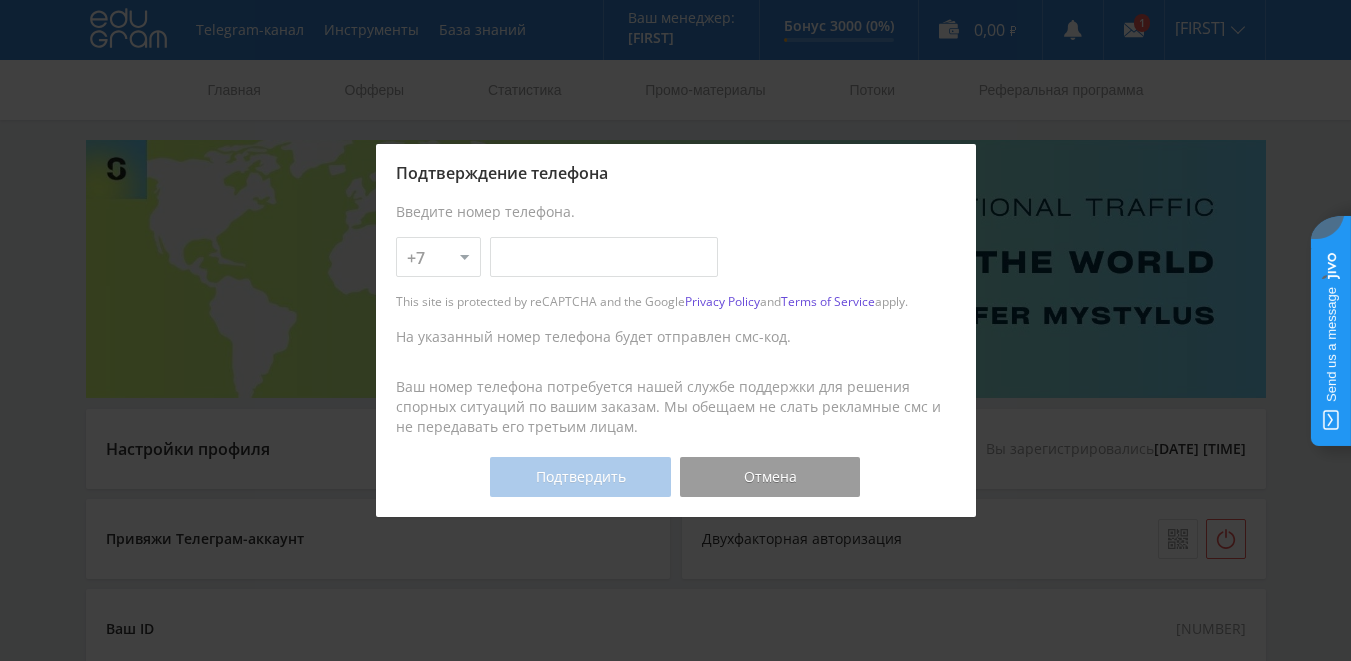 click at bounding box center [604, 257] 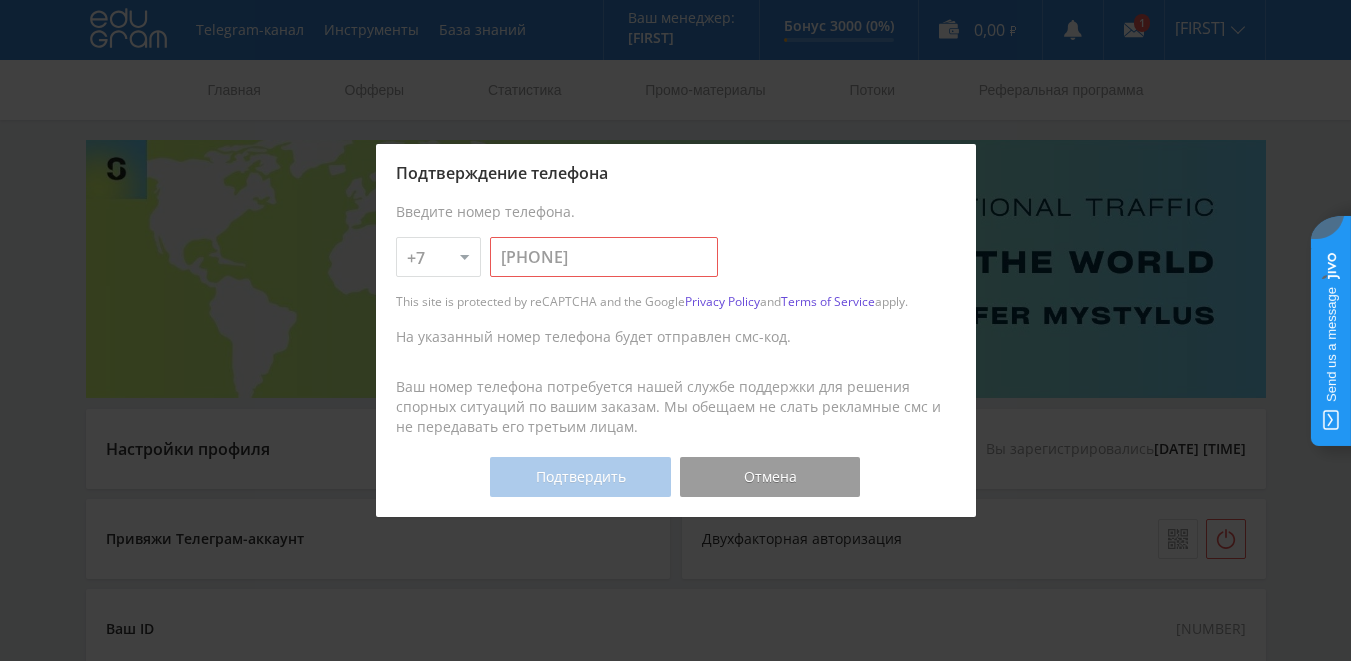type on "778-941-63-99" 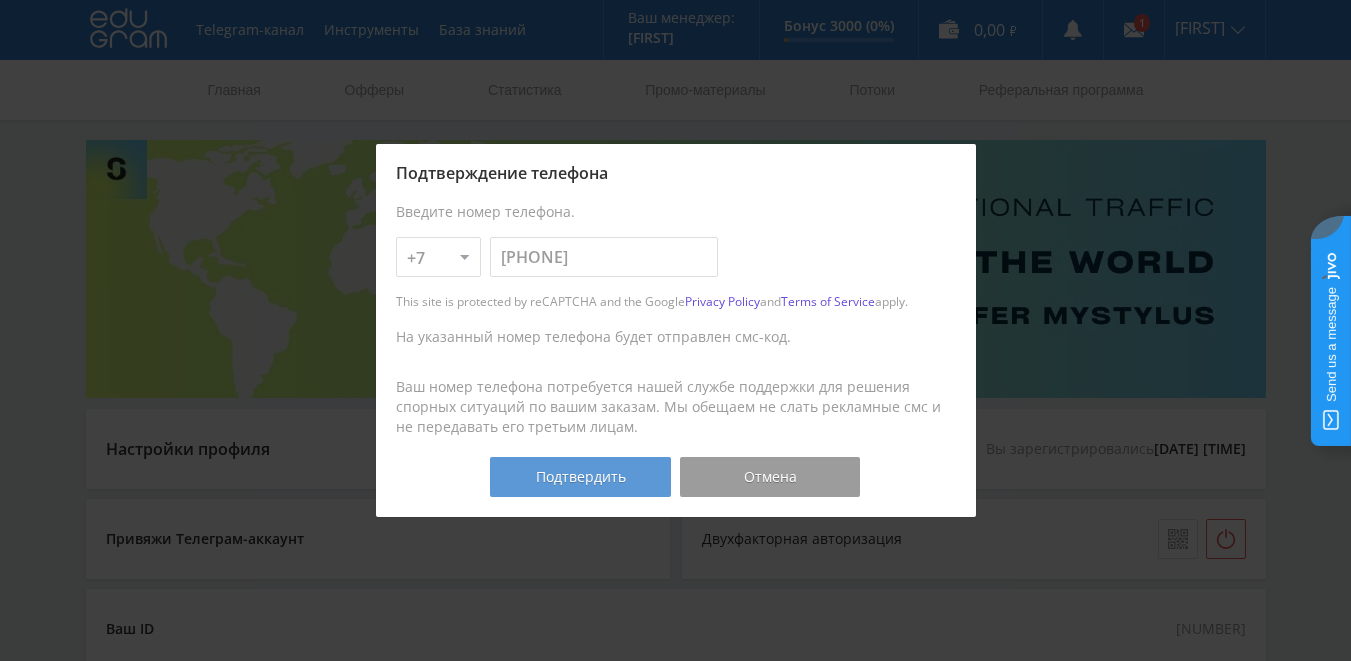 click on "Подтвердить" at bounding box center [580, 477] 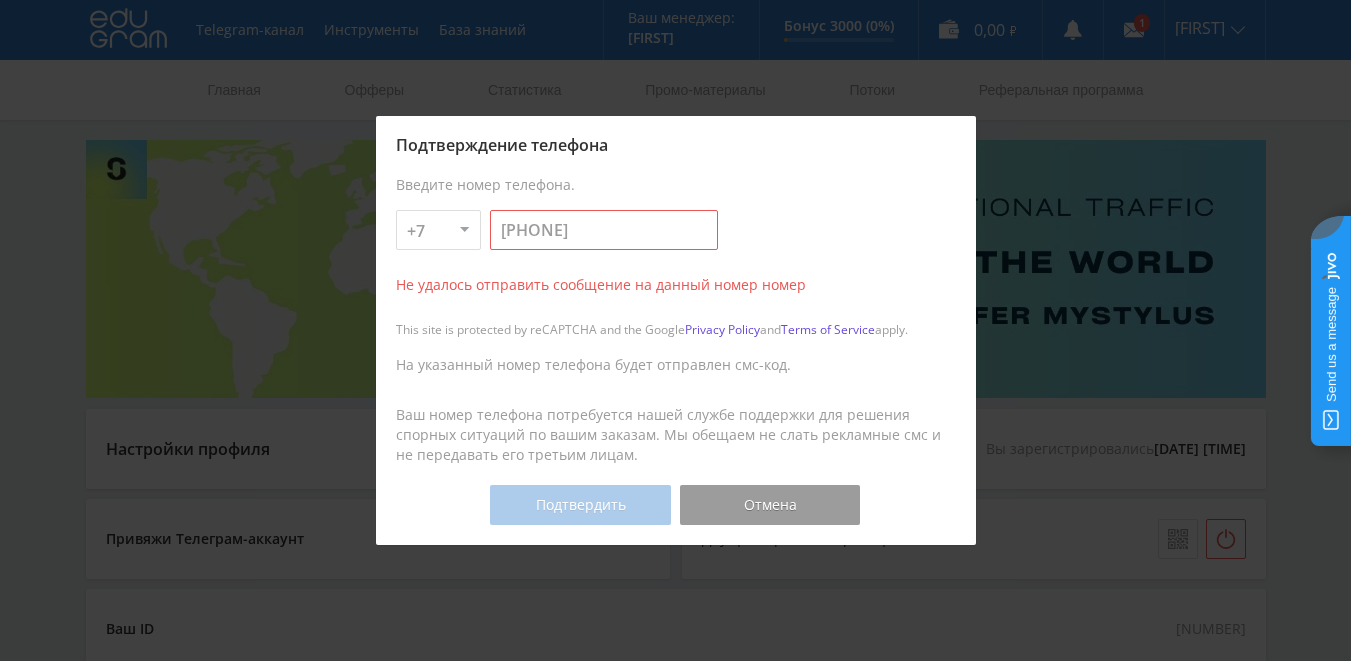 click at bounding box center [675, 330] 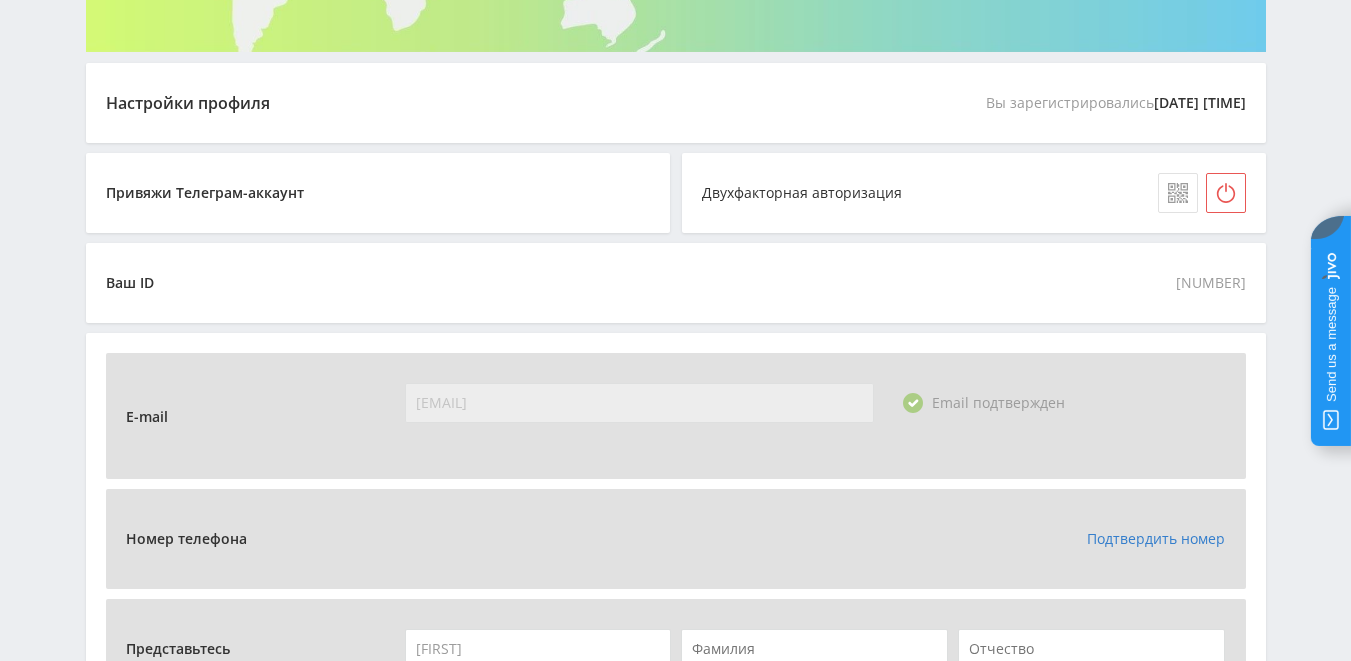 scroll, scrollTop: 360, scrollLeft: 0, axis: vertical 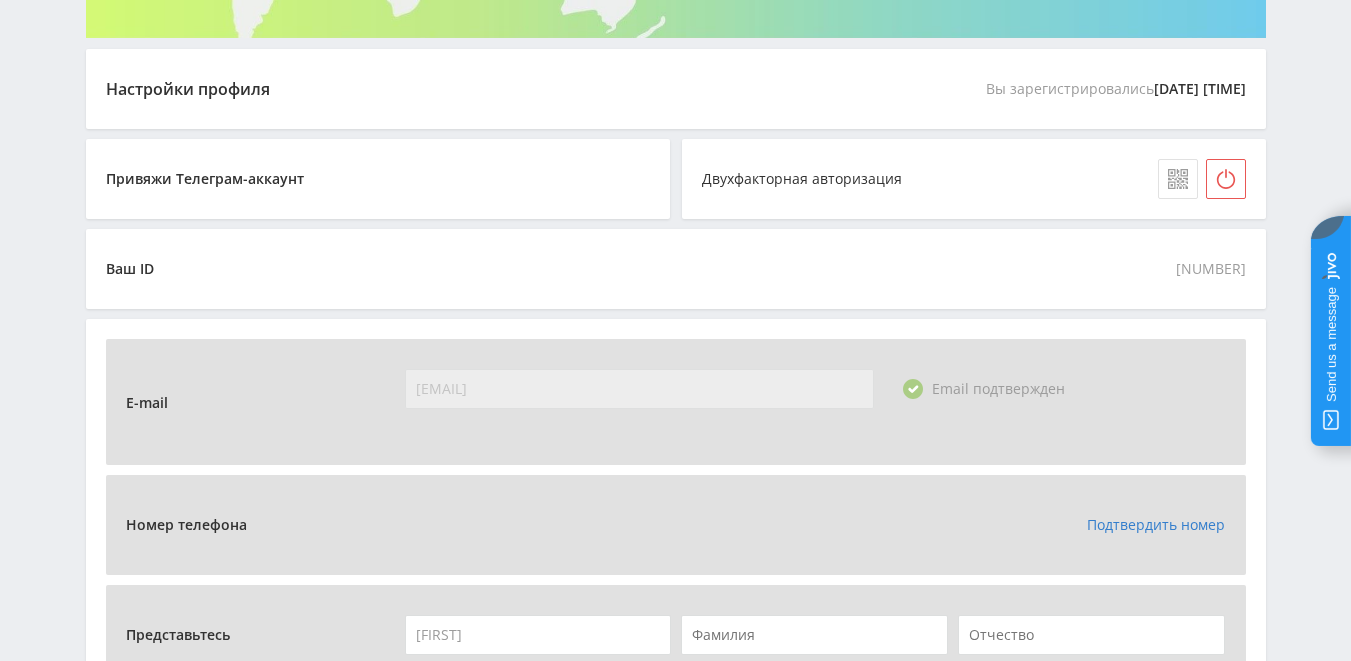 click on "Подтвердить номер" at bounding box center (1156, 524) 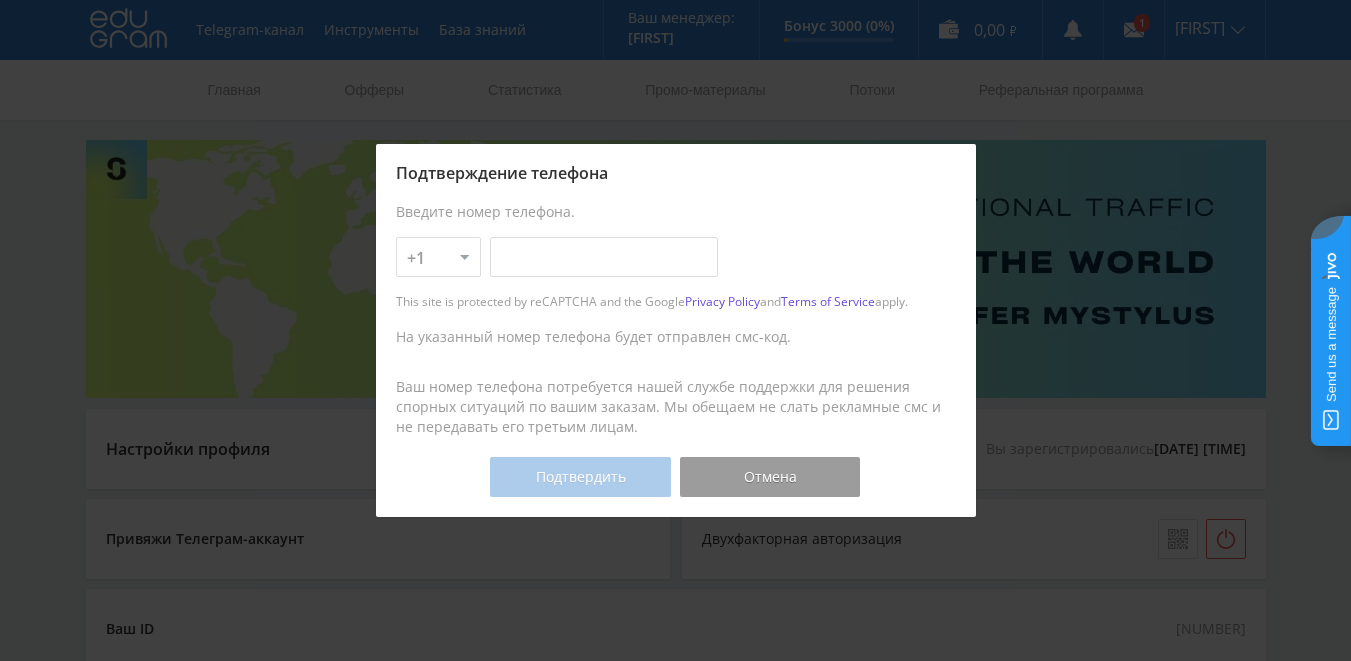click on "Подтверждение телефона
Введите номер телефона.
+1 +7 +380 +375 +49 +972 +44 +31 +39 +43 +91" at bounding box center (676, 330) 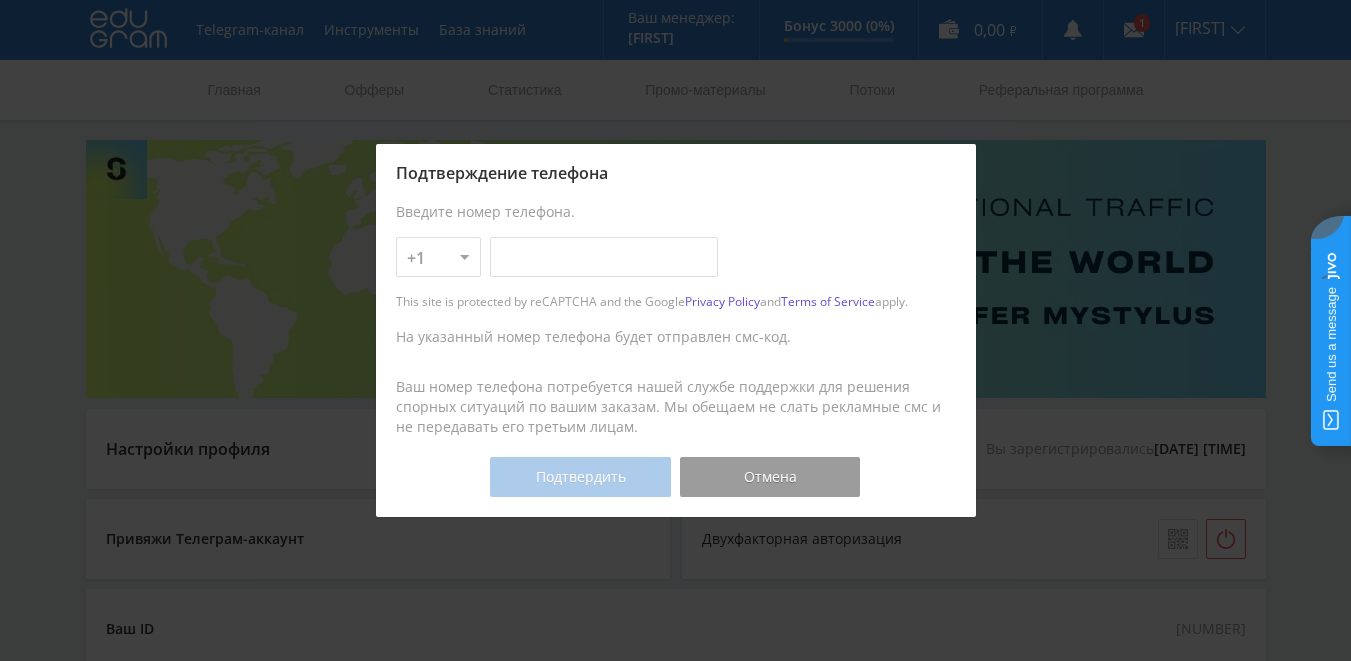 select on "7" 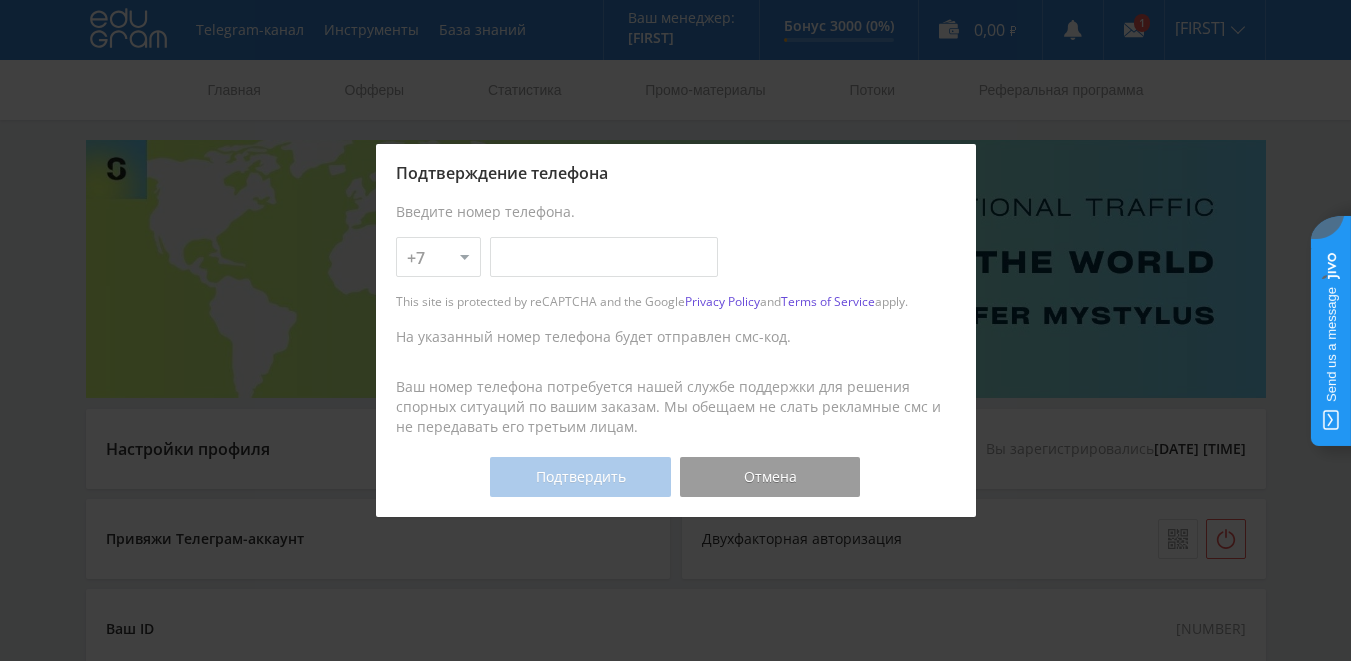 click on "+1 +7 +380 +375 +49 +972 +44 +31 +39 +43 +91 +63 +92 +254 +62 +61 +90 +33 +351 +34 +55" at bounding box center [438, 257] 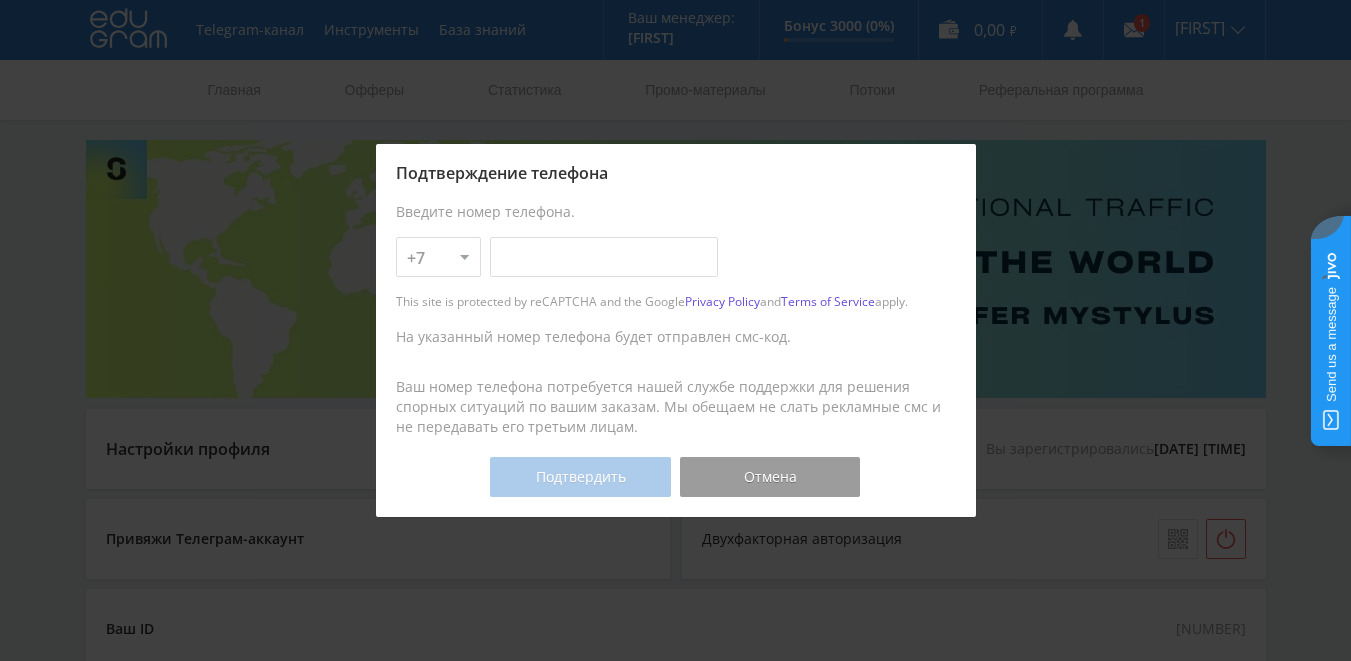 click at bounding box center (604, 257) 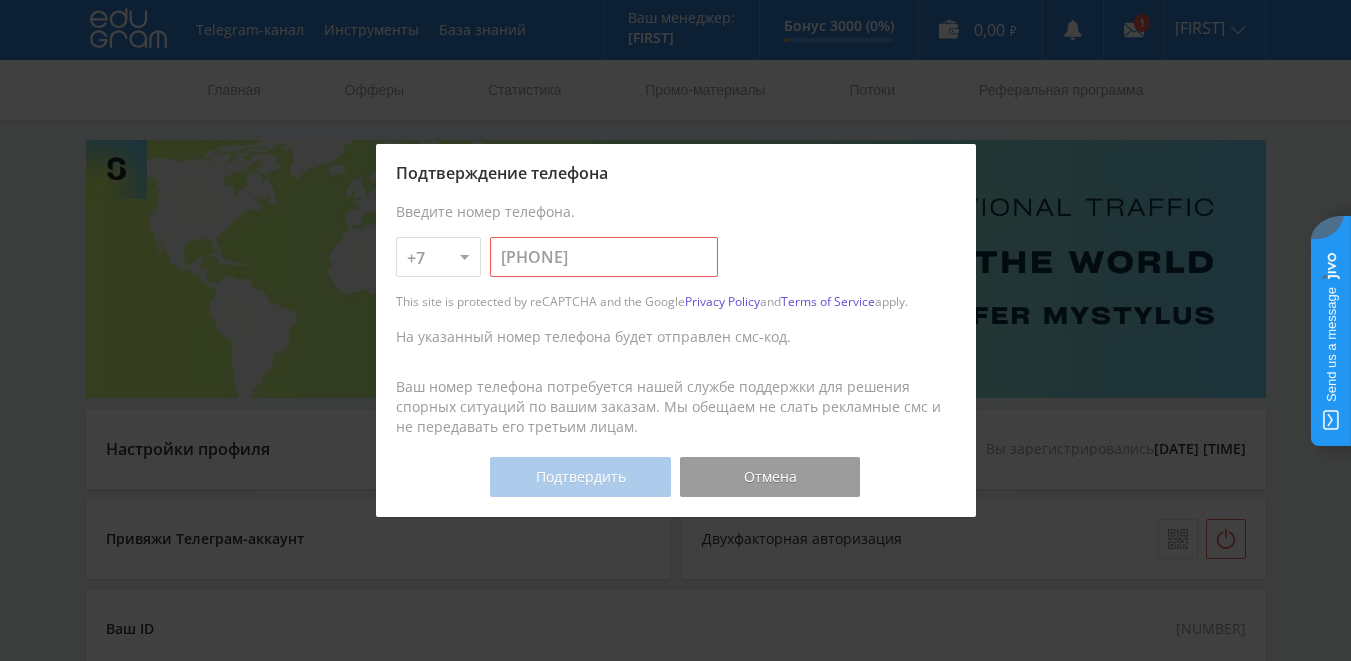 type on "778-941-63-99" 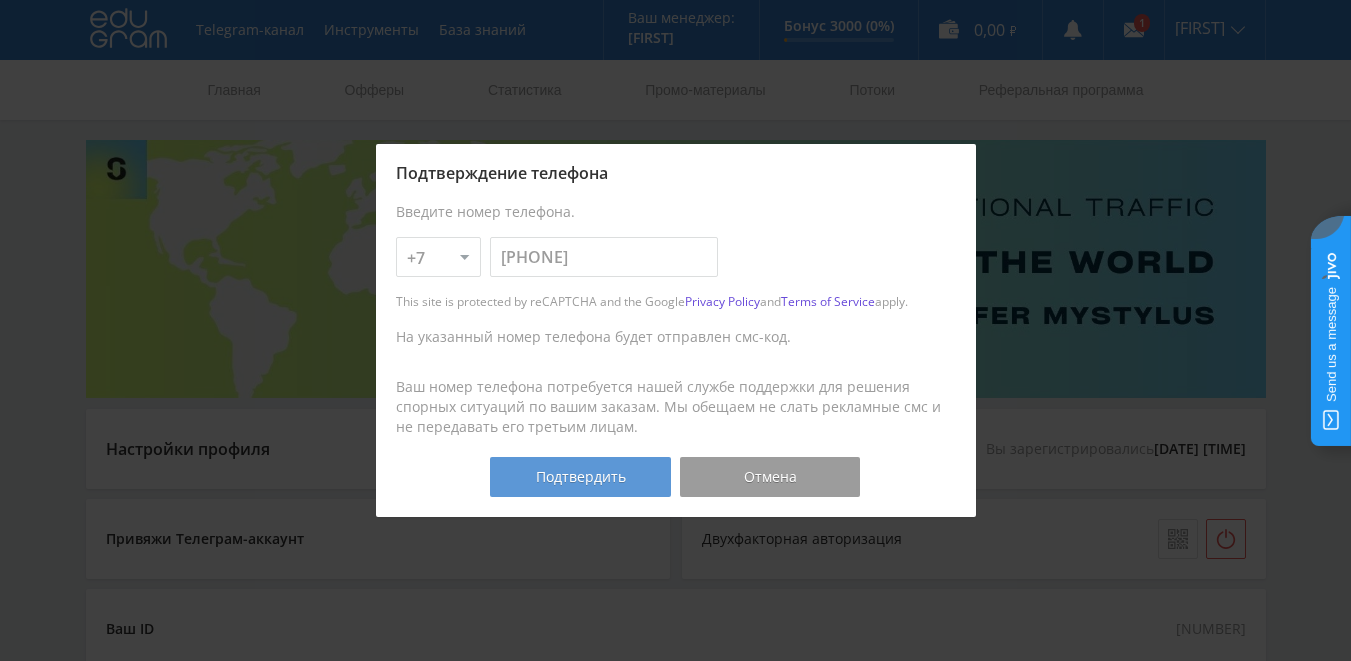click on "Подтвердить" at bounding box center [580, 477] 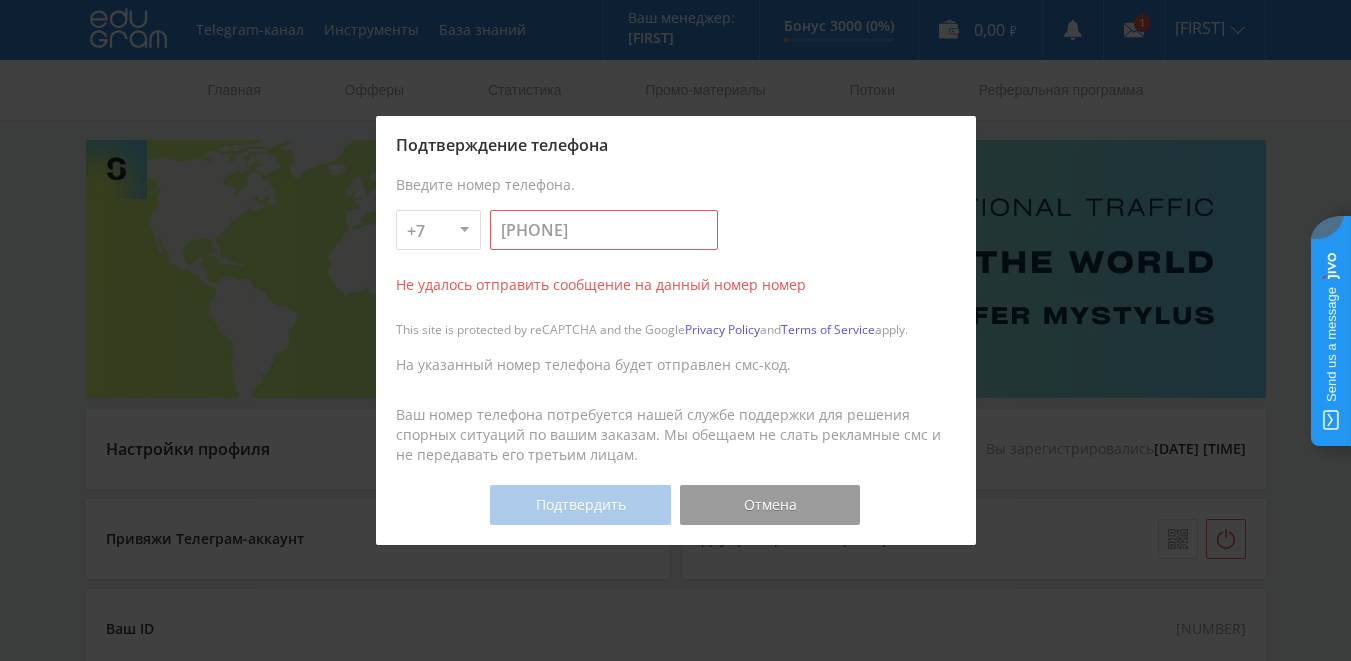 click on "Подтверждение телефона
Введите номер телефона.
+1 +7 +380 +375 +49 +972 +44 +31 +39 +43 +91" at bounding box center [676, 330] 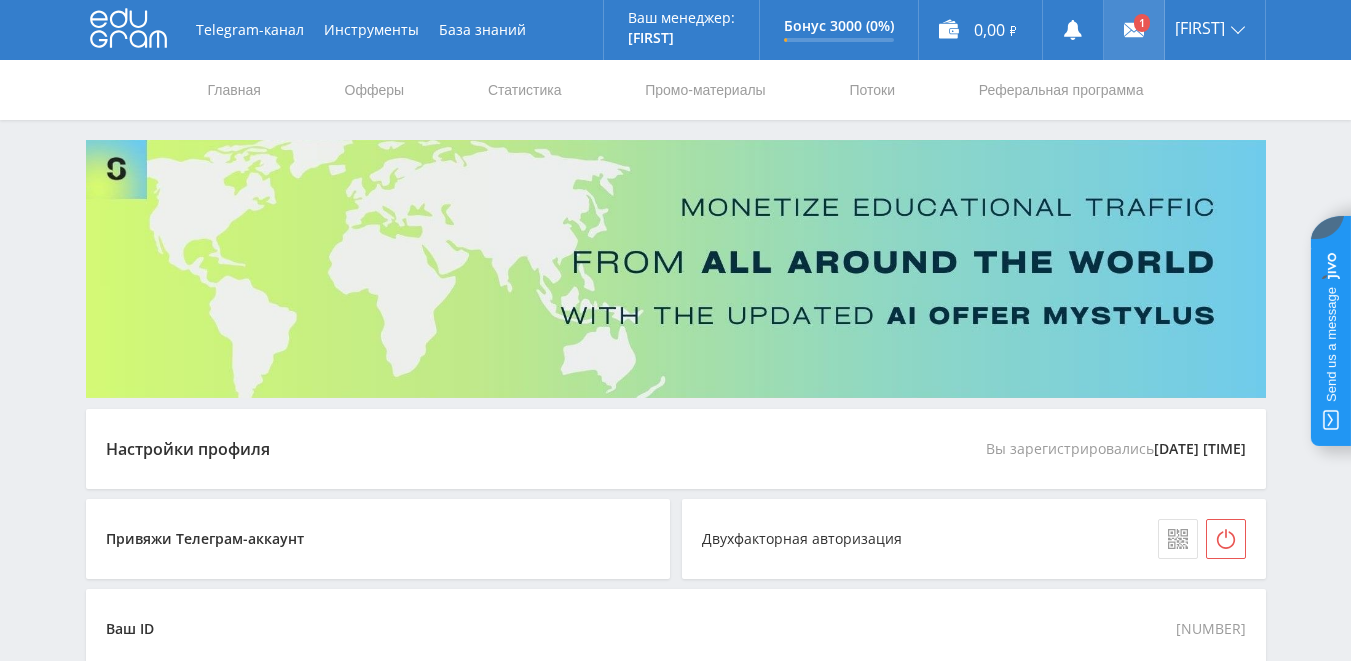 click at bounding box center (1134, 30) 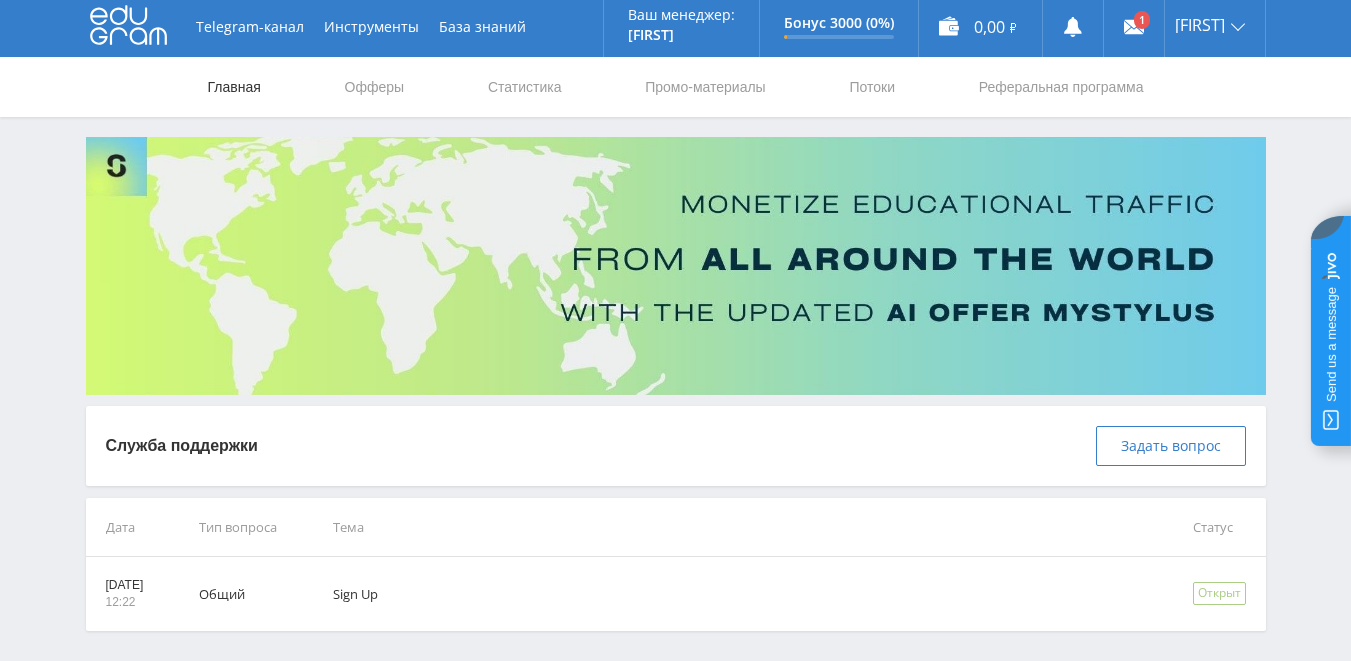 scroll, scrollTop: 0, scrollLeft: 0, axis: both 